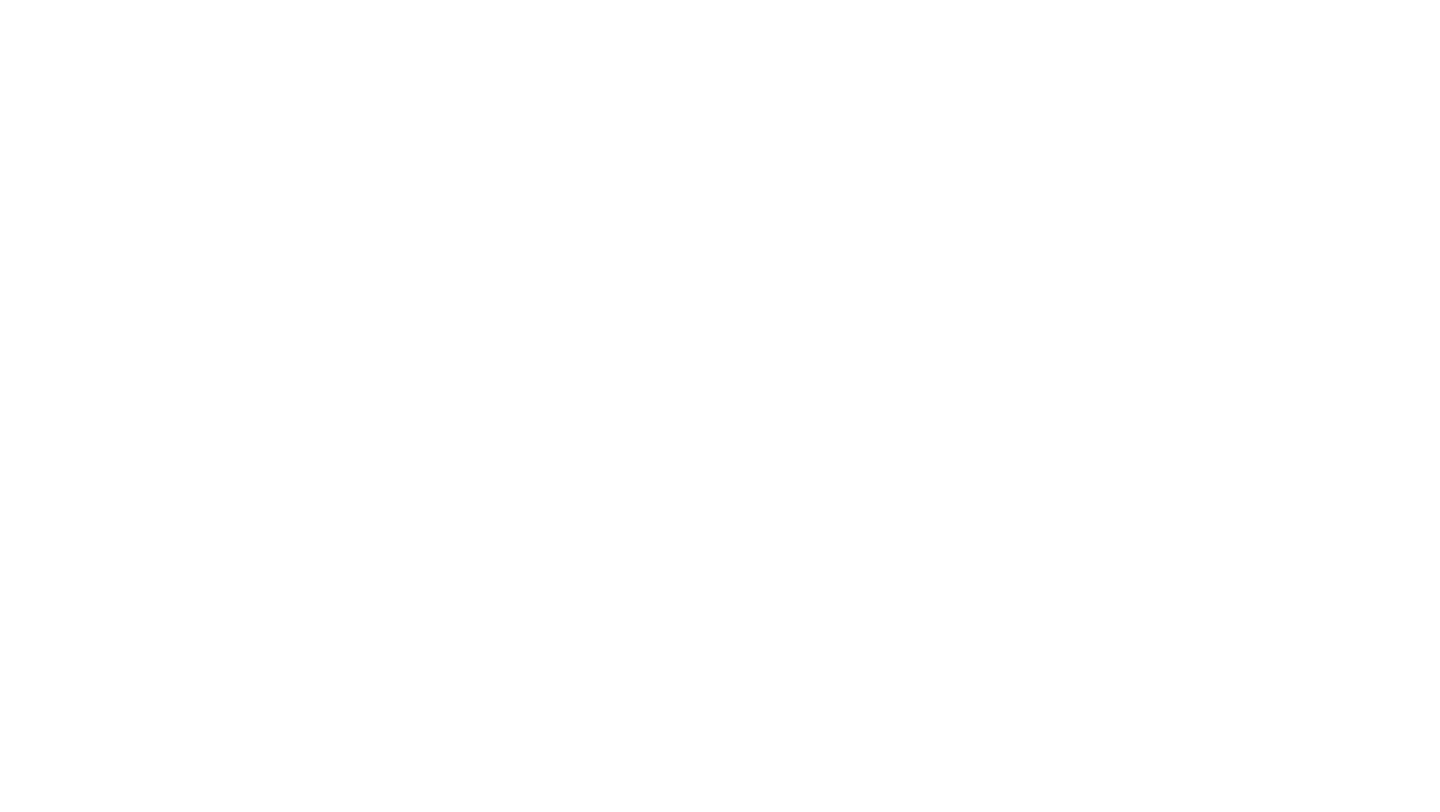 scroll, scrollTop: 0, scrollLeft: 0, axis: both 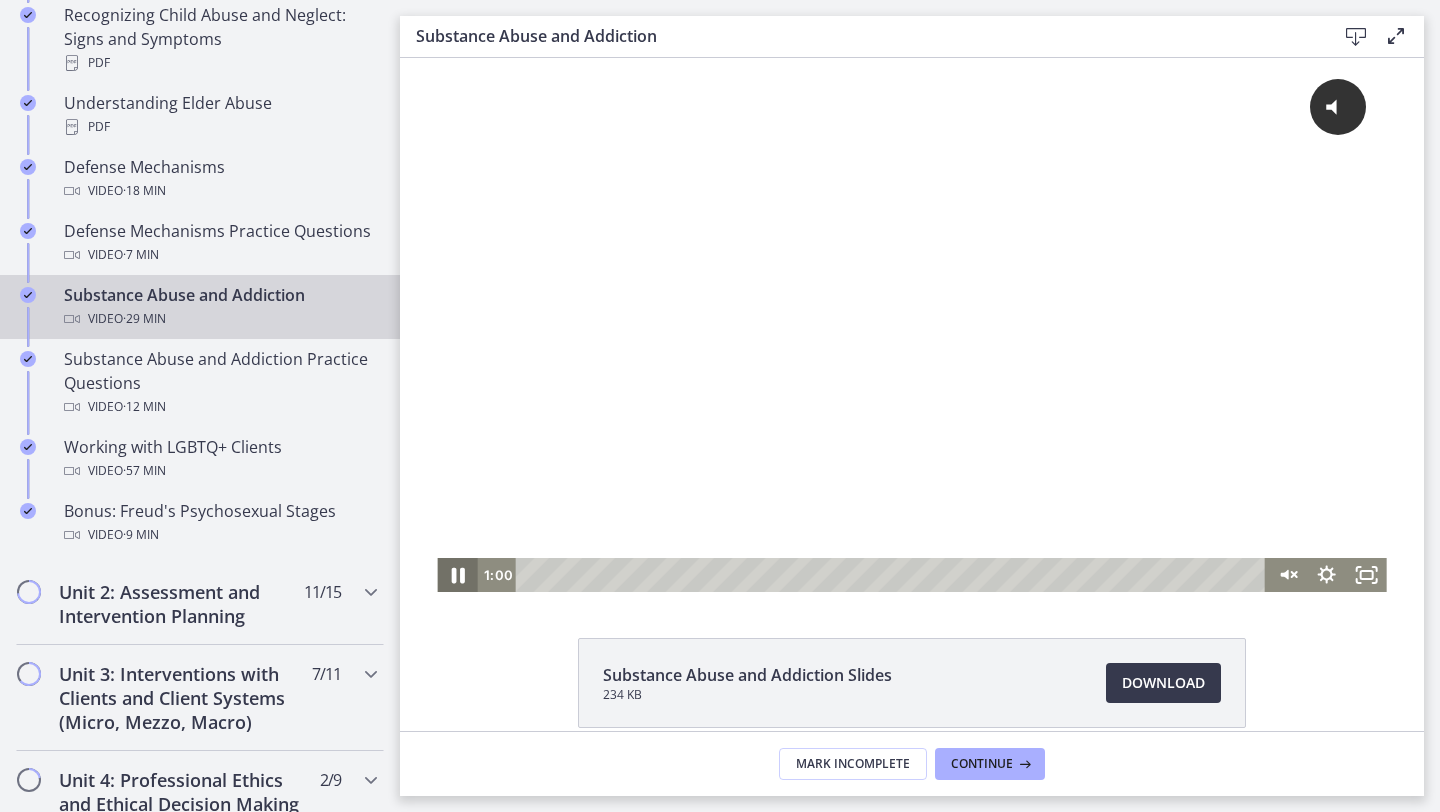 click 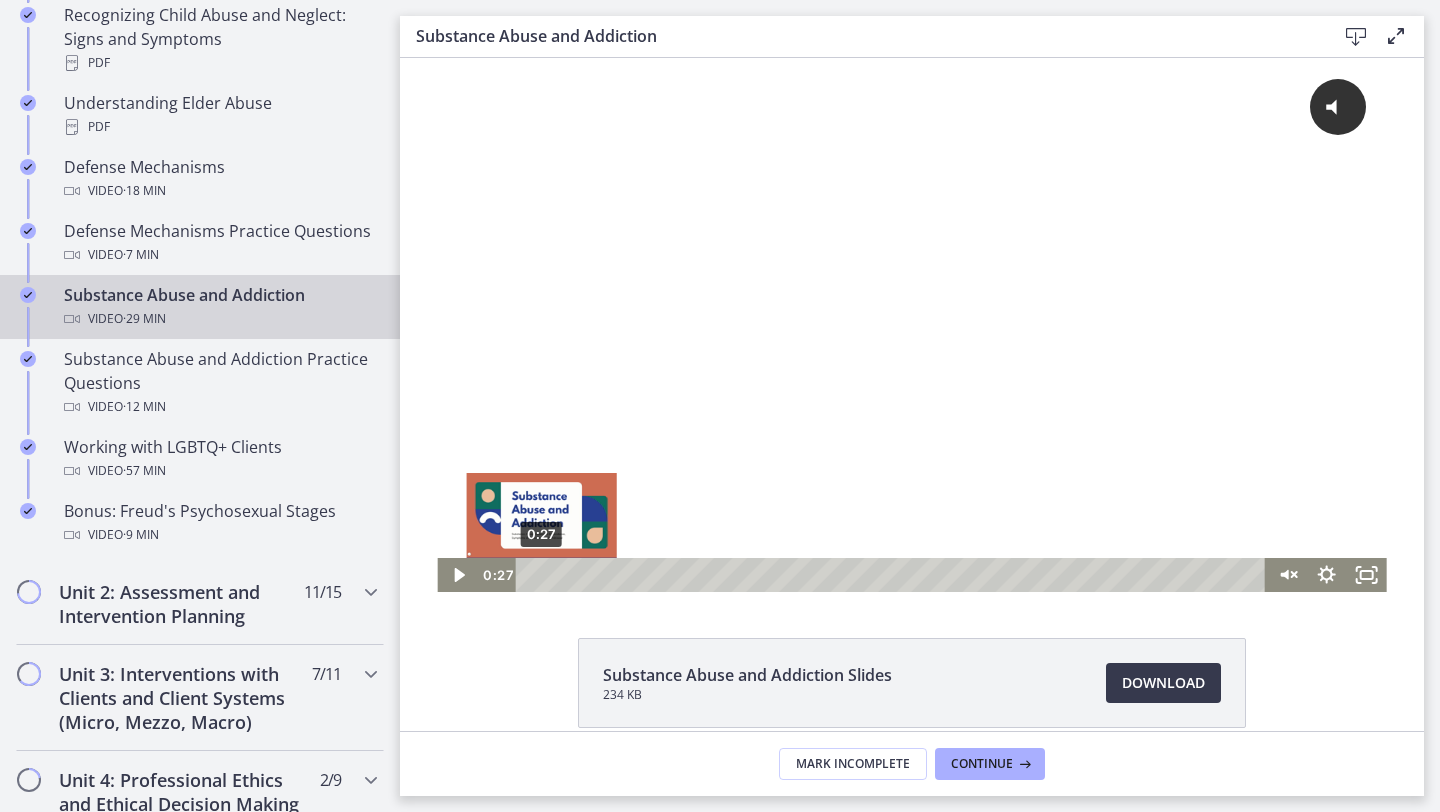 click on "0:27" at bounding box center (894, 575) 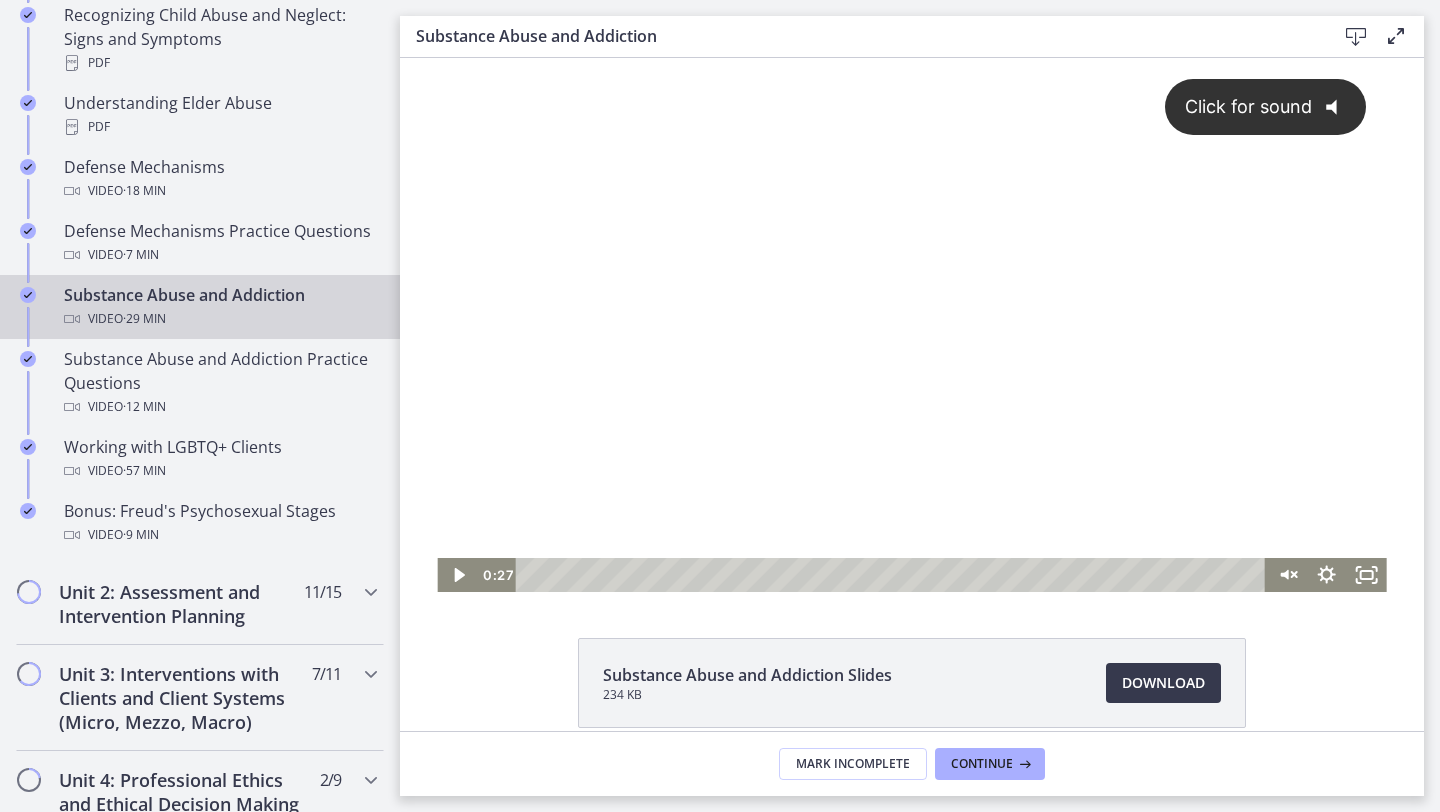 click on "Click for sound
@keyframes VOLUME_SMALL_WAVE_FLASH {
0% { opacity: 0; }
33% { opacity: 1; }
66% { opacity: 1; }
100% { opacity: 0; }
}
@keyframes VOLUME_LARGE_WAVE_FLASH {
0% { opacity: 0; }
33% { opacity: 1; }
66% { opacity: 1; }
100% { opacity: 0; }
}
.volume__small-wave {
animation: VOLUME_SMALL_WAVE_FLASH 2s infinite;
opacity: 0;
}
.volume__large-wave {
animation: VOLUME_LARGE_WAVE_FLASH 2s infinite .3s;
opacity: 0;
}" at bounding box center [911, 308] 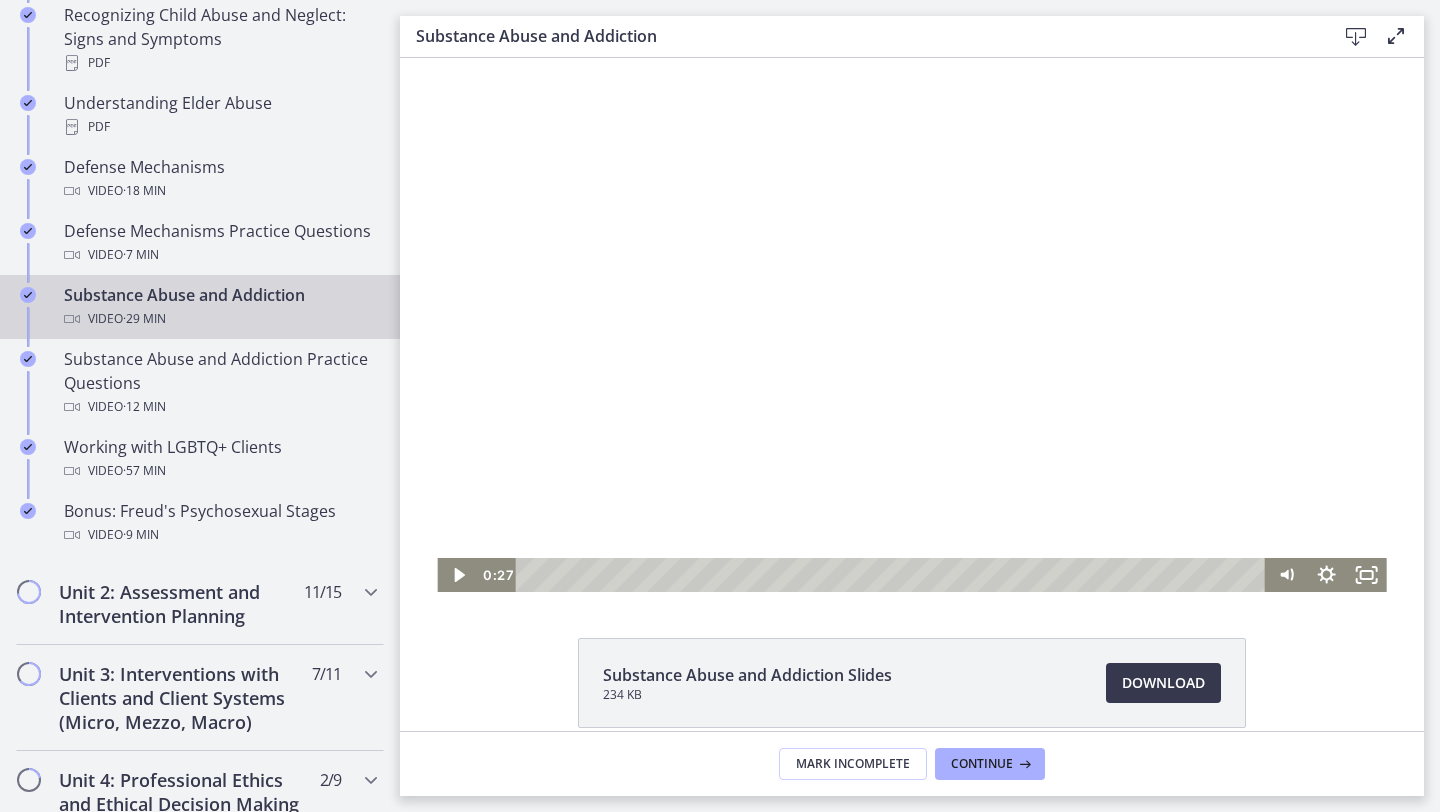 click at bounding box center [911, 325] 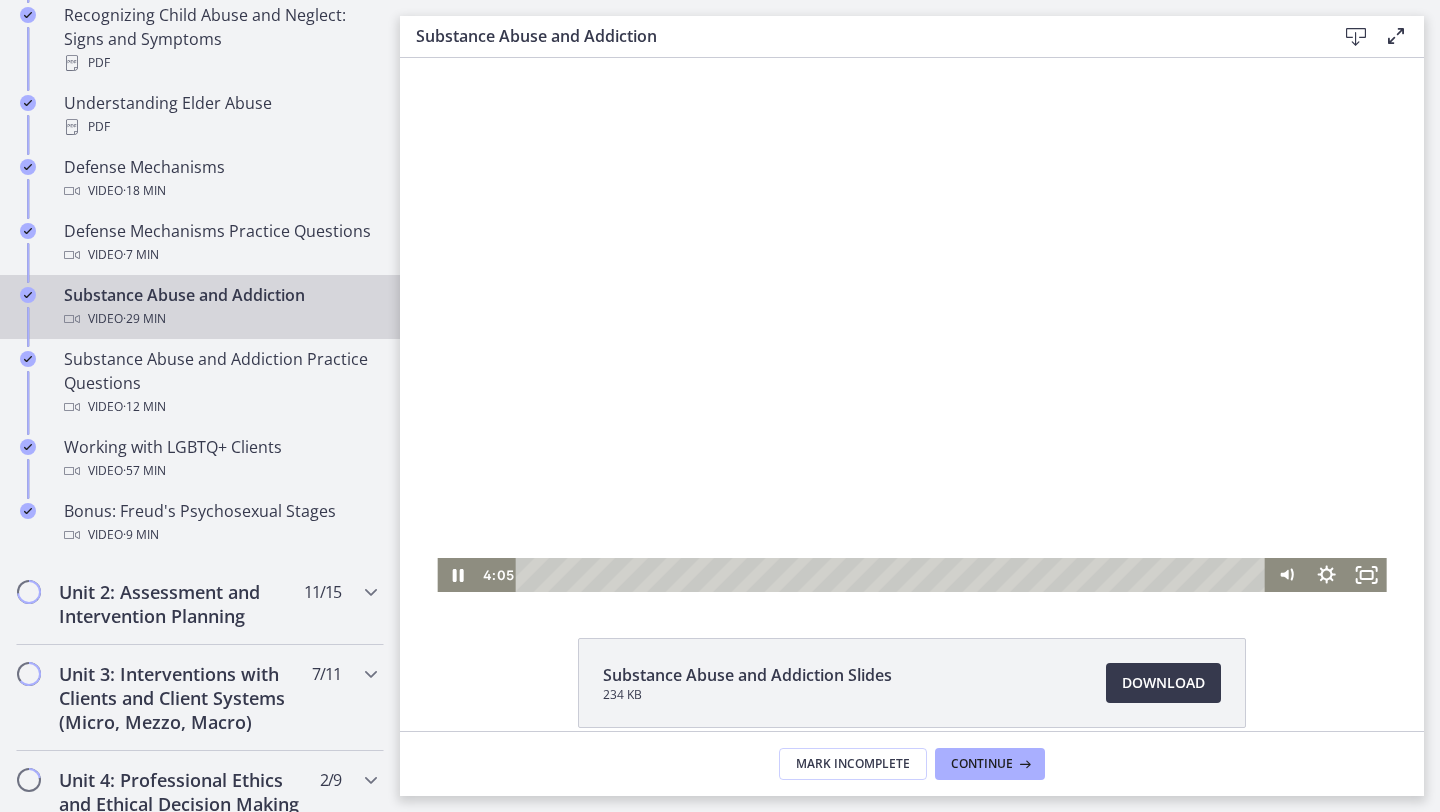 click at bounding box center [911, 325] 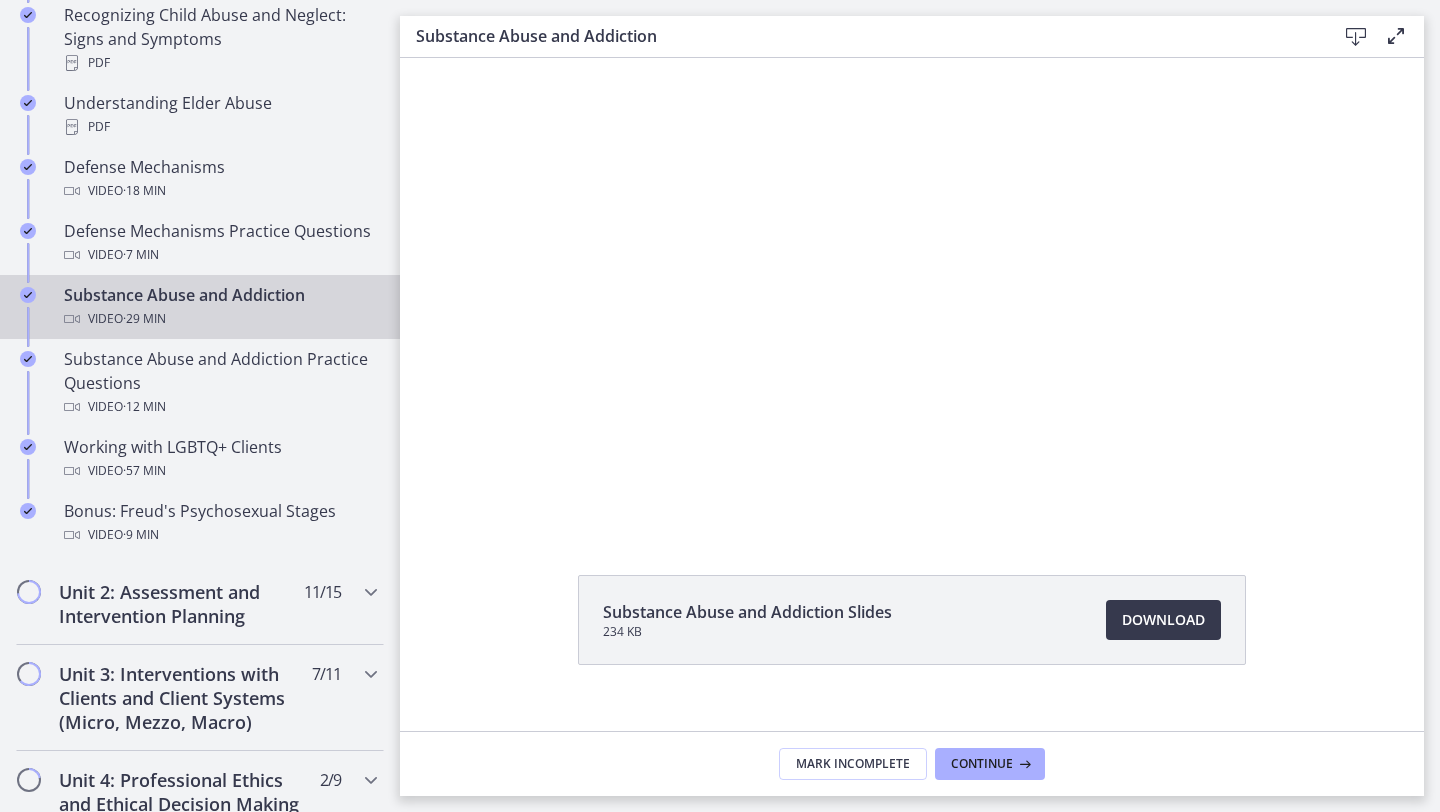 scroll, scrollTop: 93, scrollLeft: 0, axis: vertical 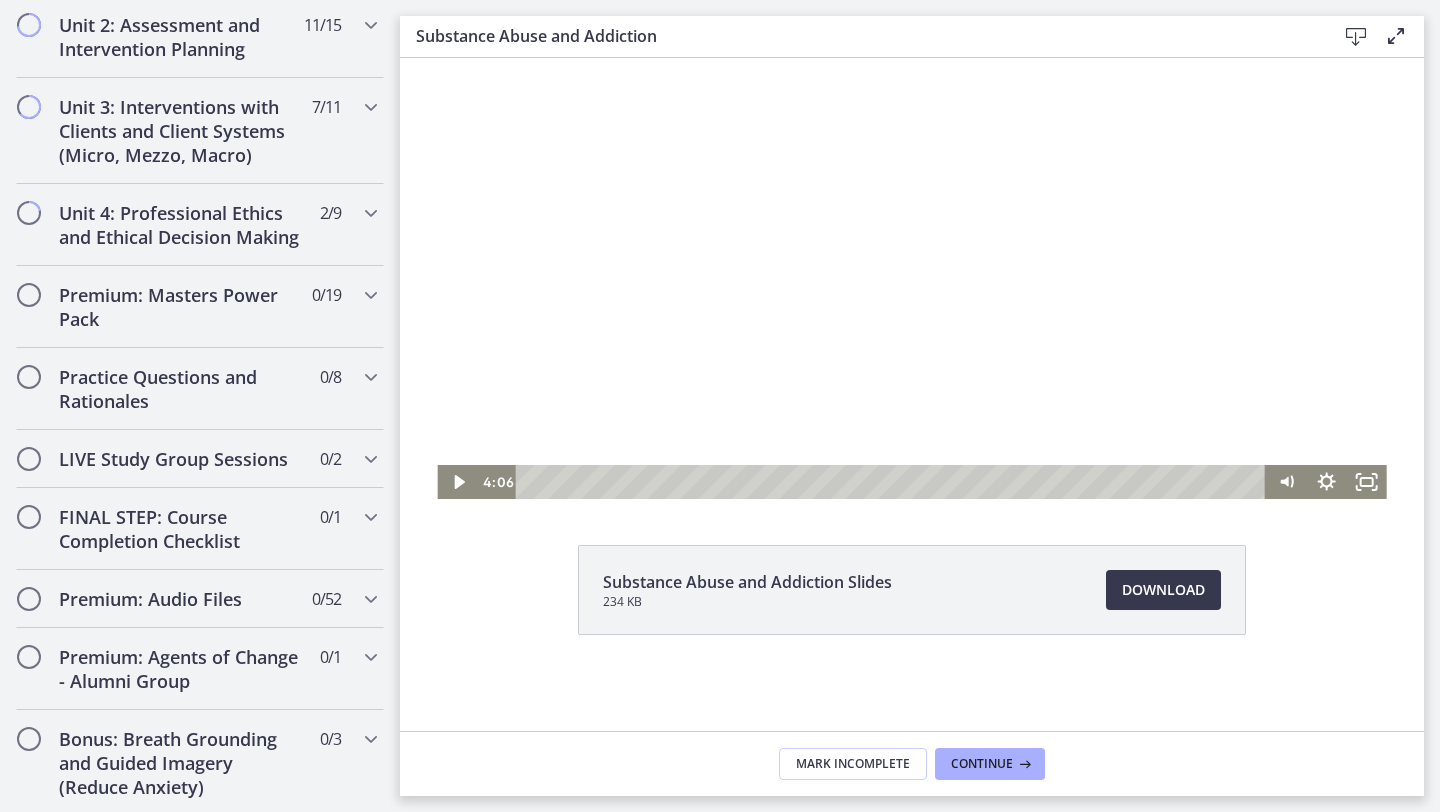 click at bounding box center [911, 232] 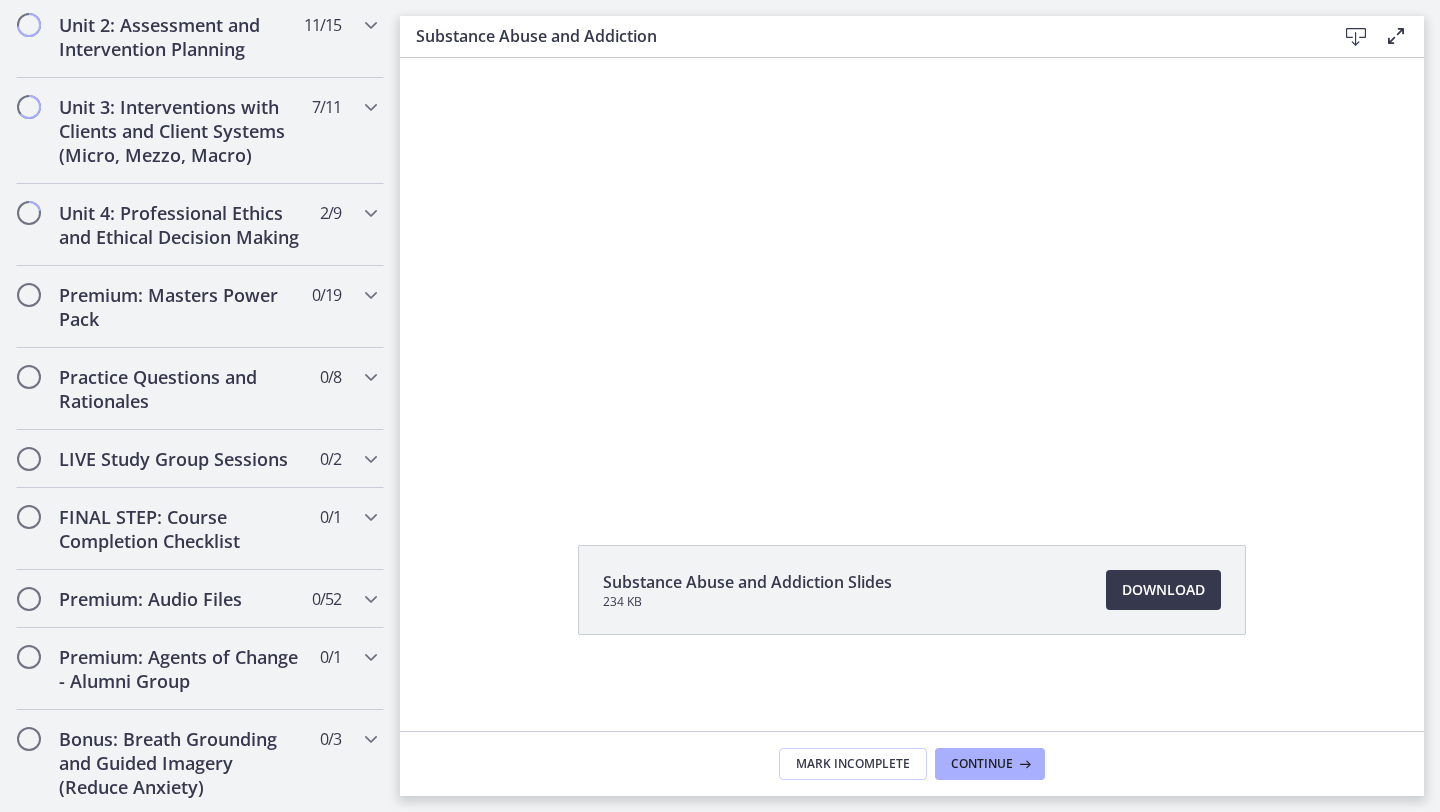 click at bounding box center [911, 232] 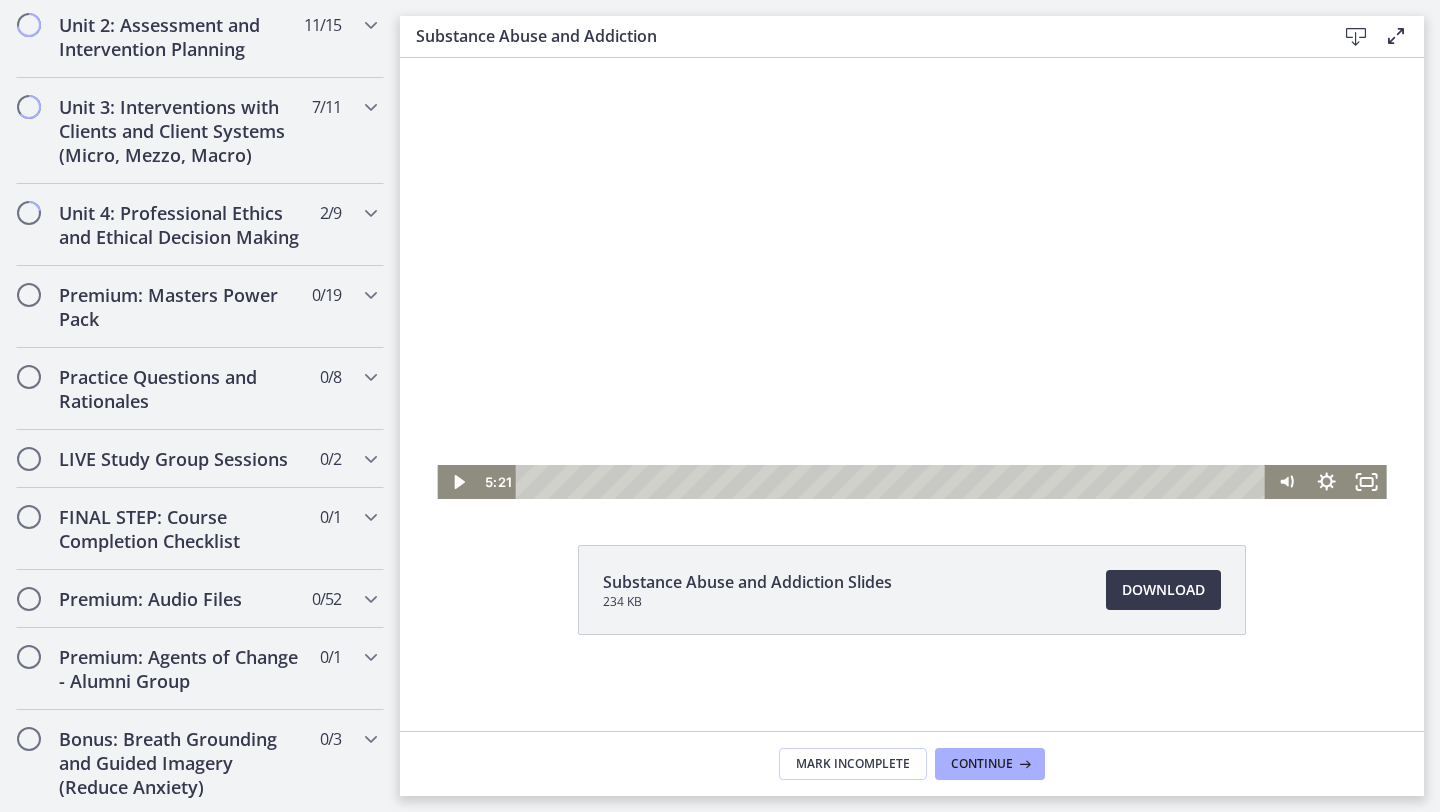 click at bounding box center [911, 232] 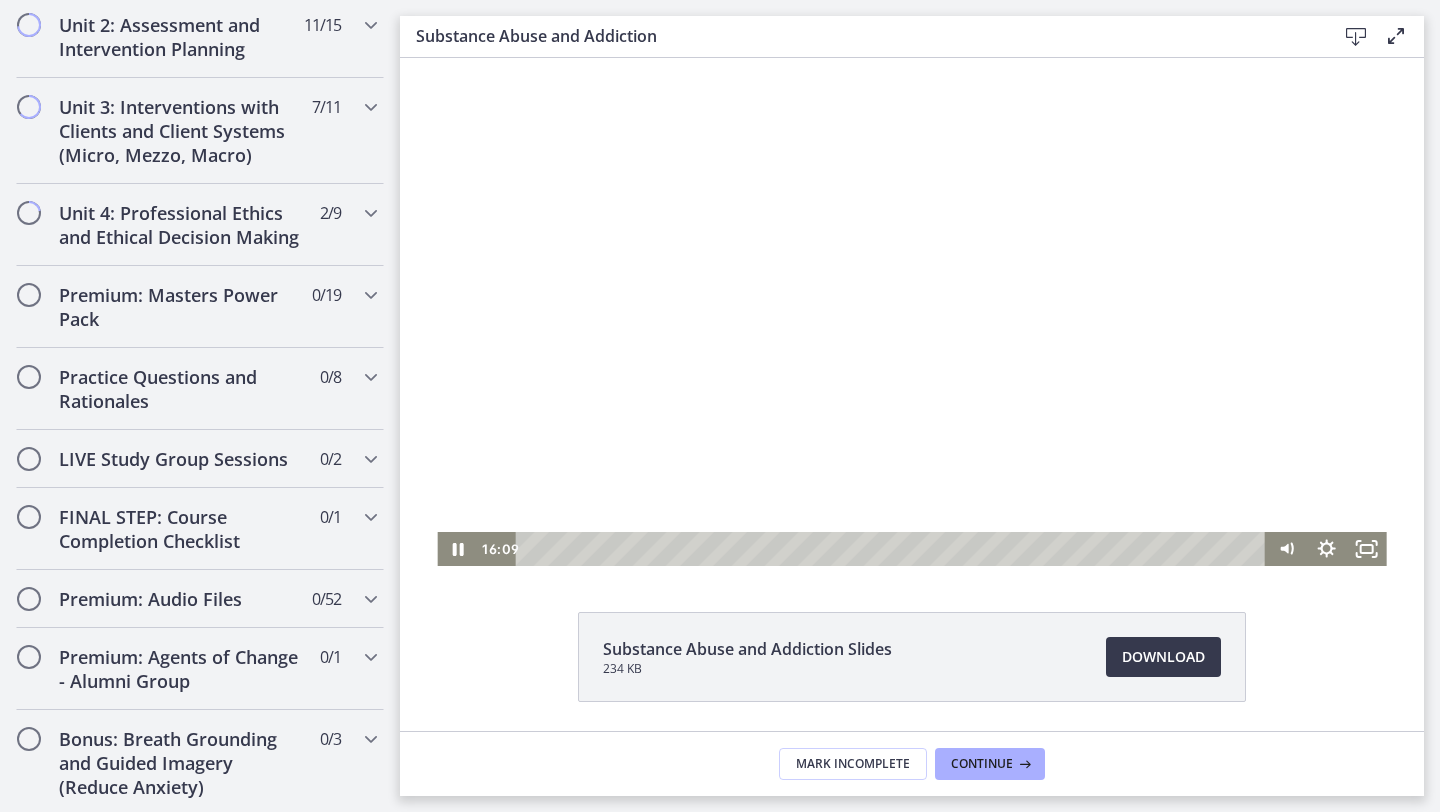 scroll, scrollTop: 28, scrollLeft: 0, axis: vertical 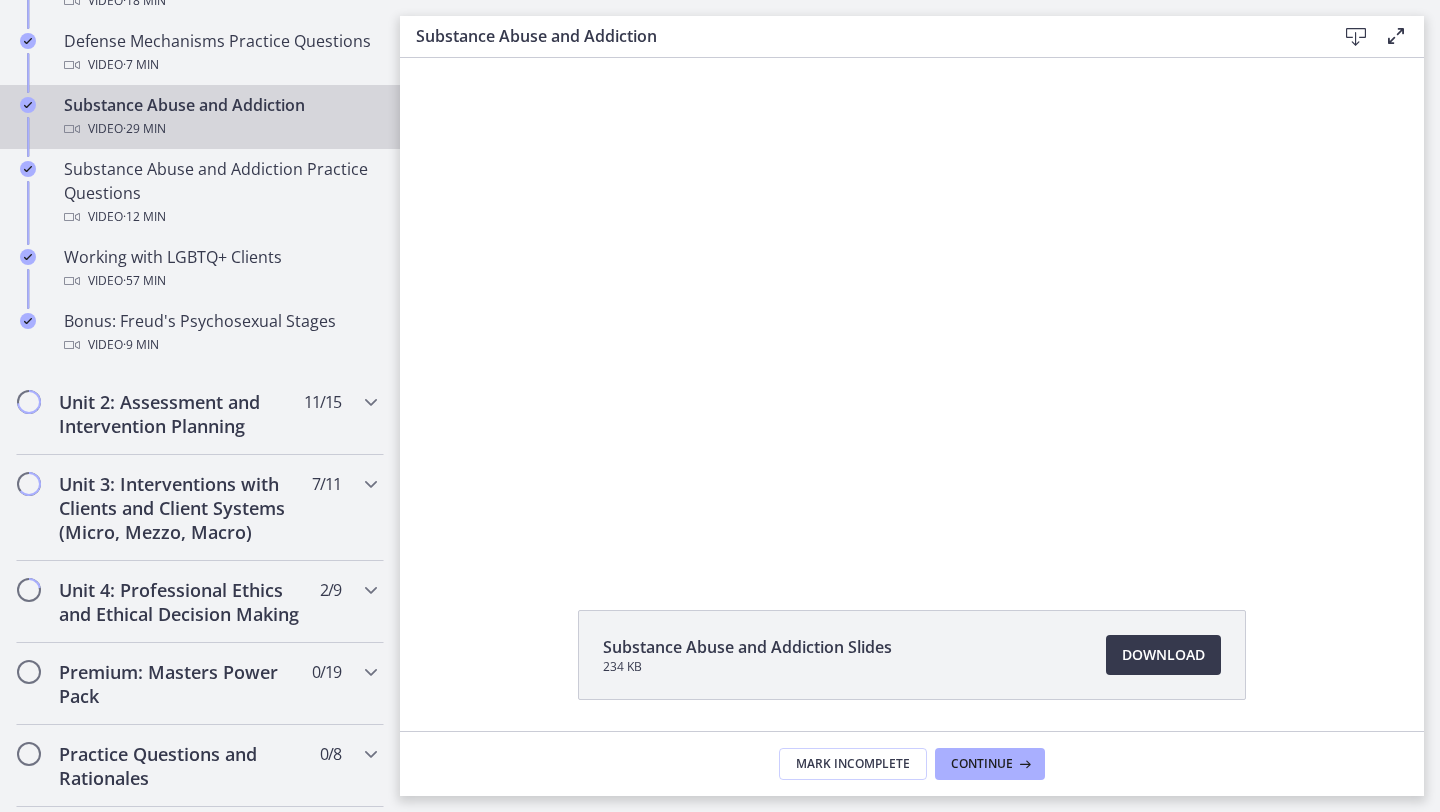 click at bounding box center [911, 297] 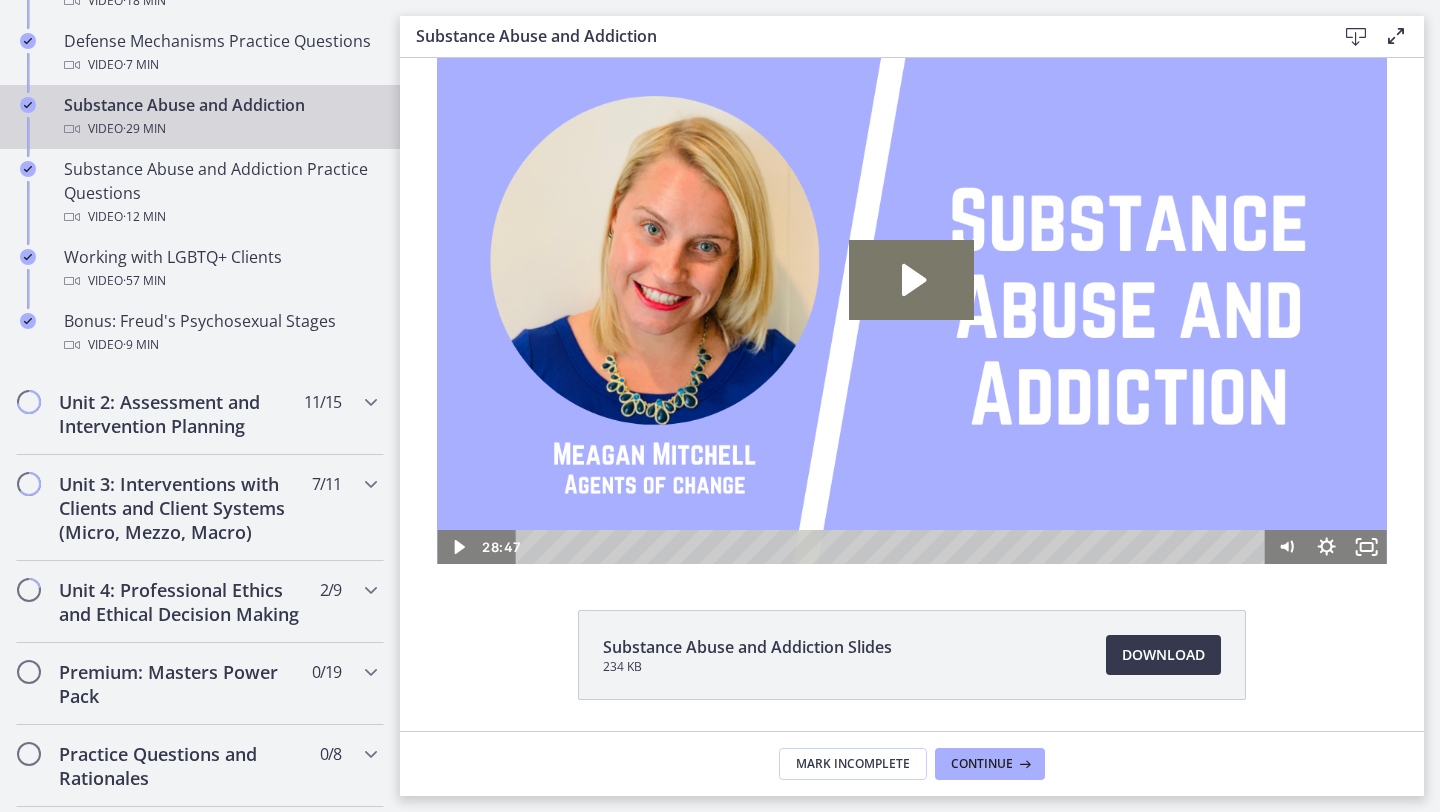 scroll, scrollTop: 0, scrollLeft: 0, axis: both 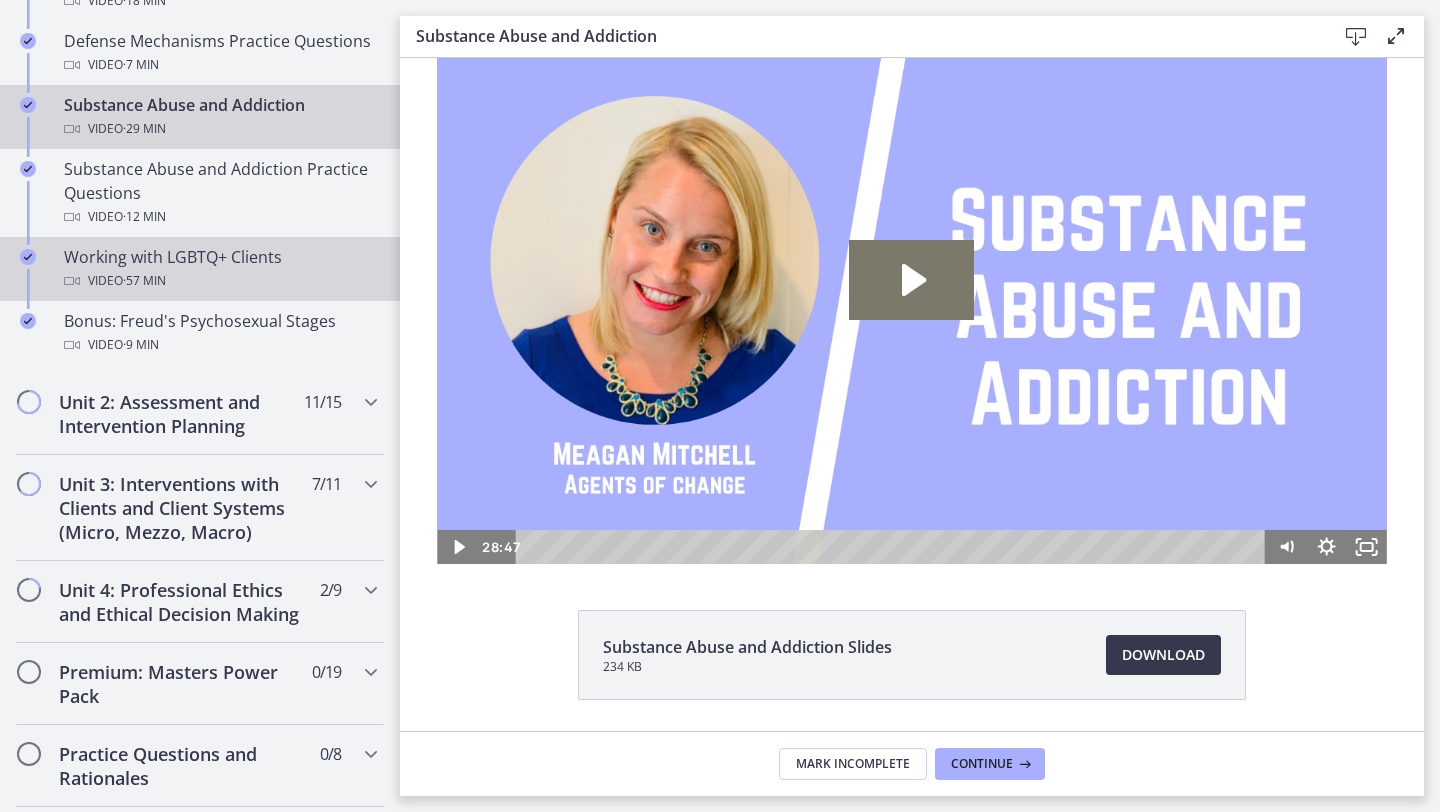 click on "Video
·  57 min" at bounding box center (220, 281) 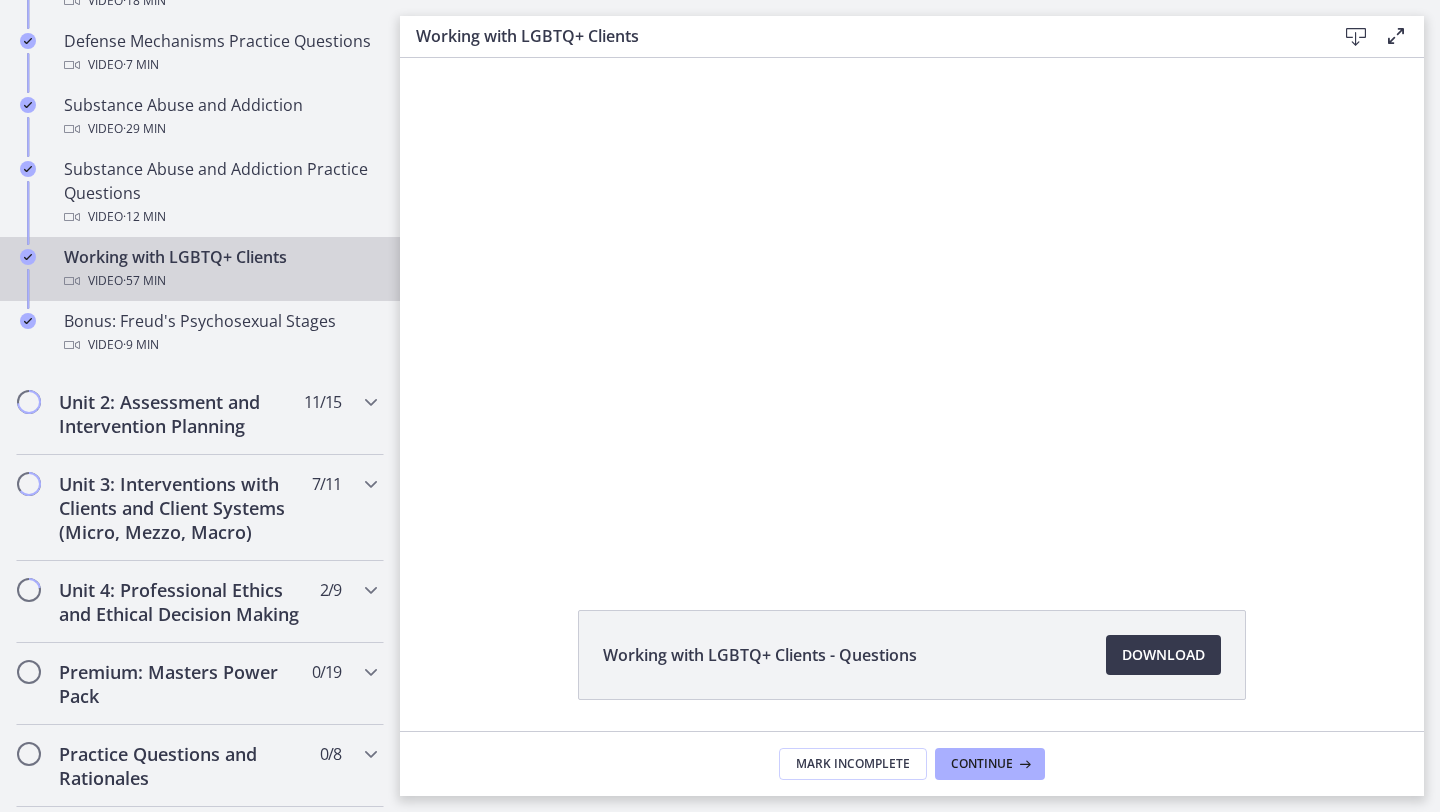 scroll, scrollTop: 0, scrollLeft: 0, axis: both 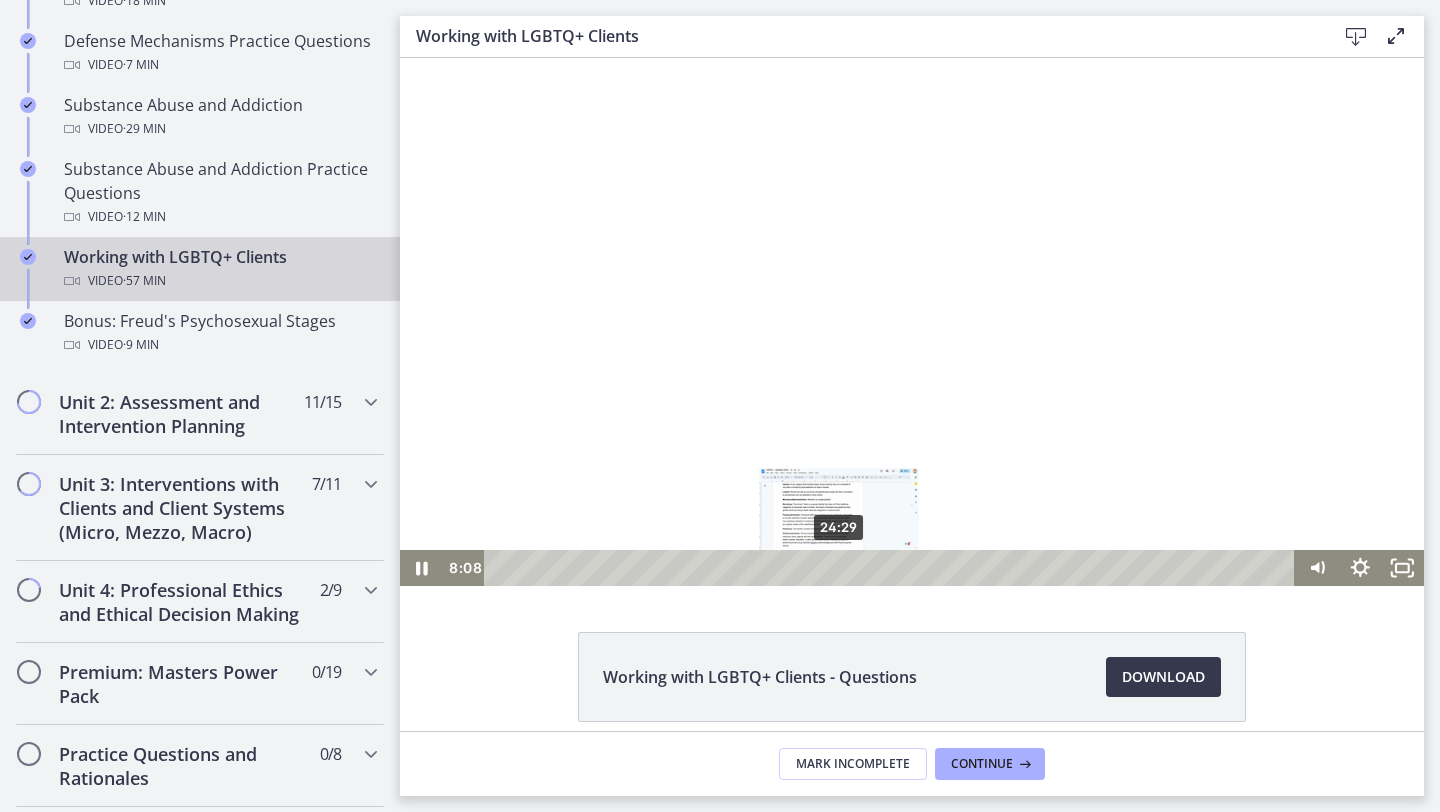 click on "24:29" at bounding box center [893, 568] 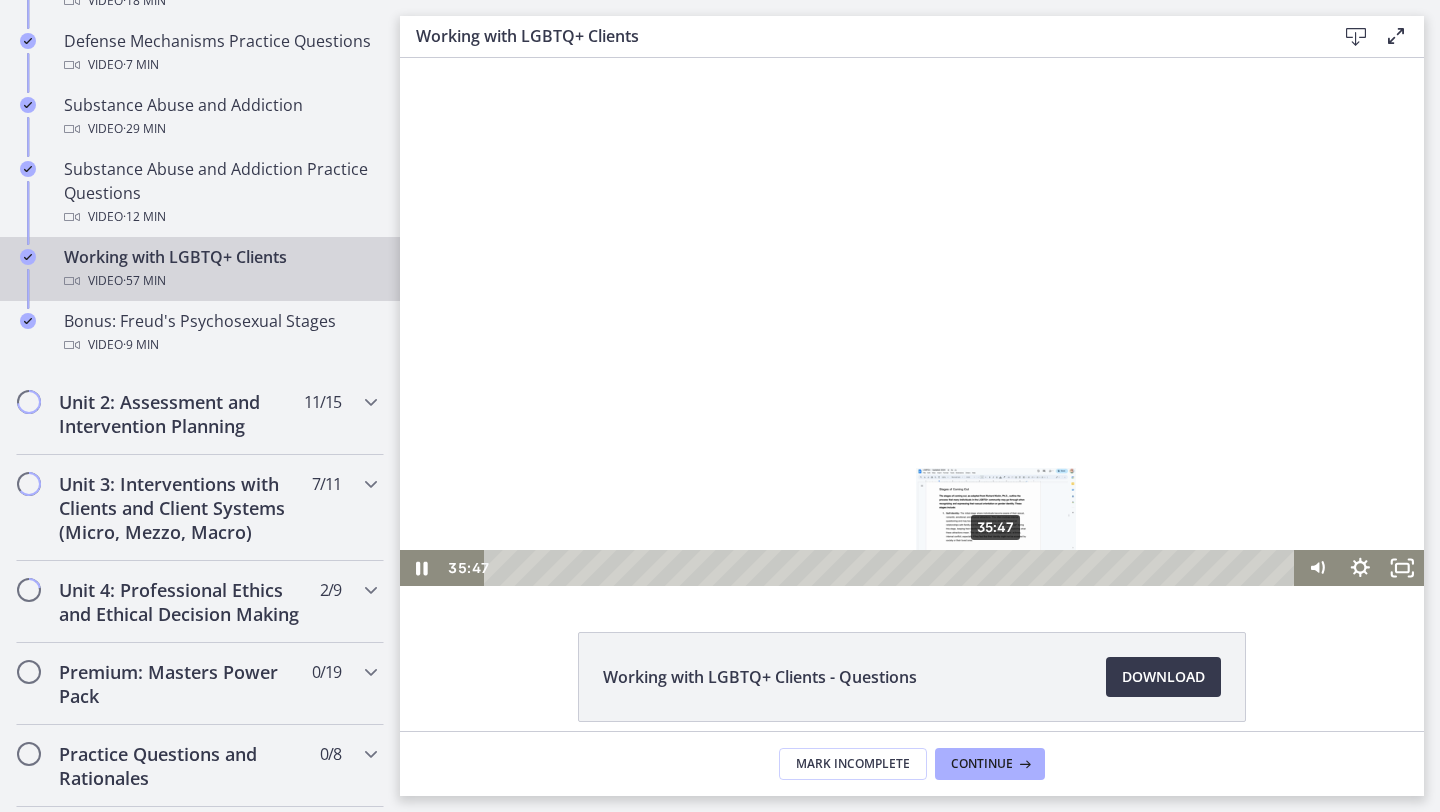 click on "35:47" at bounding box center (893, 568) 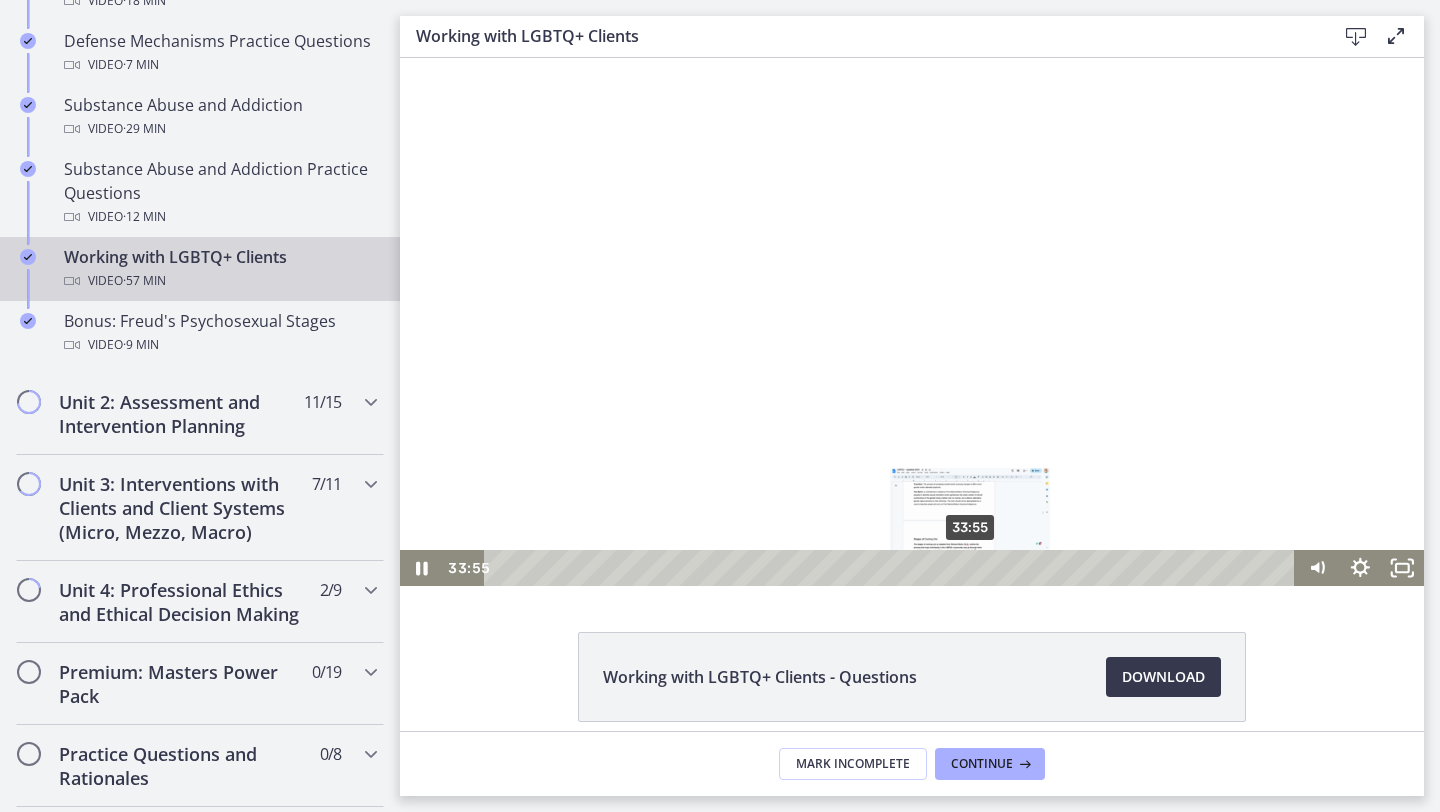 click on "33:55" at bounding box center (893, 568) 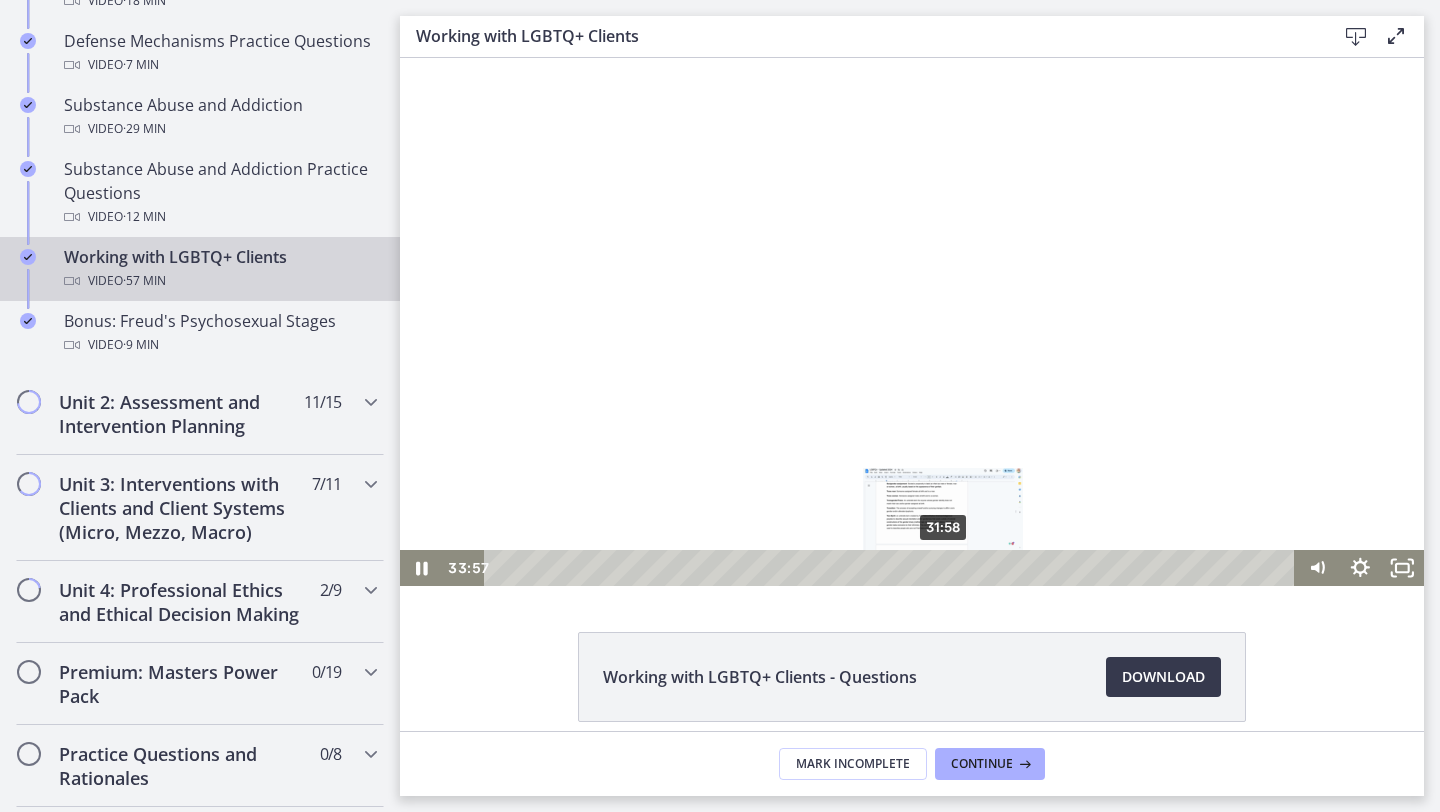 click on "31:58" at bounding box center (893, 568) 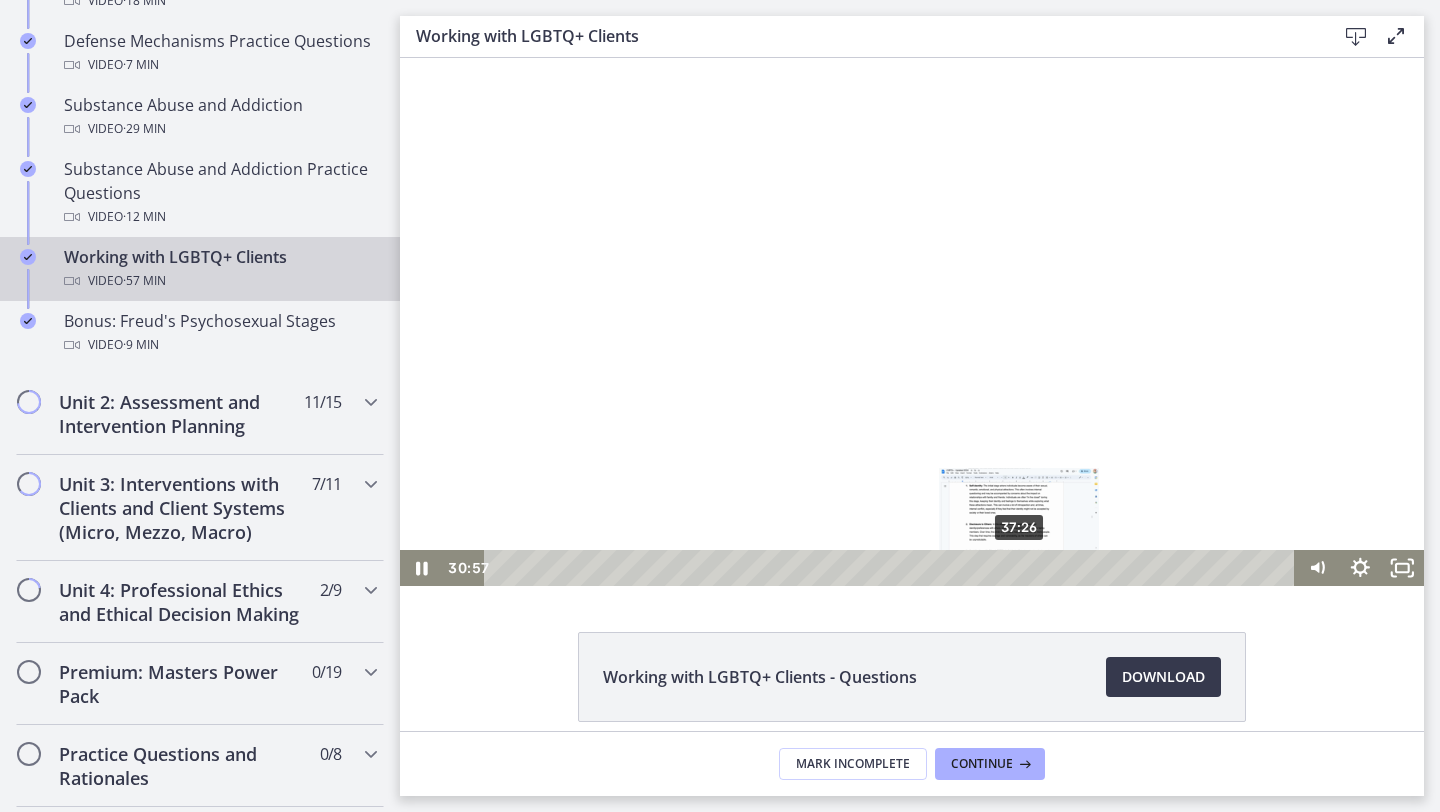 click on "37:26" at bounding box center [893, 568] 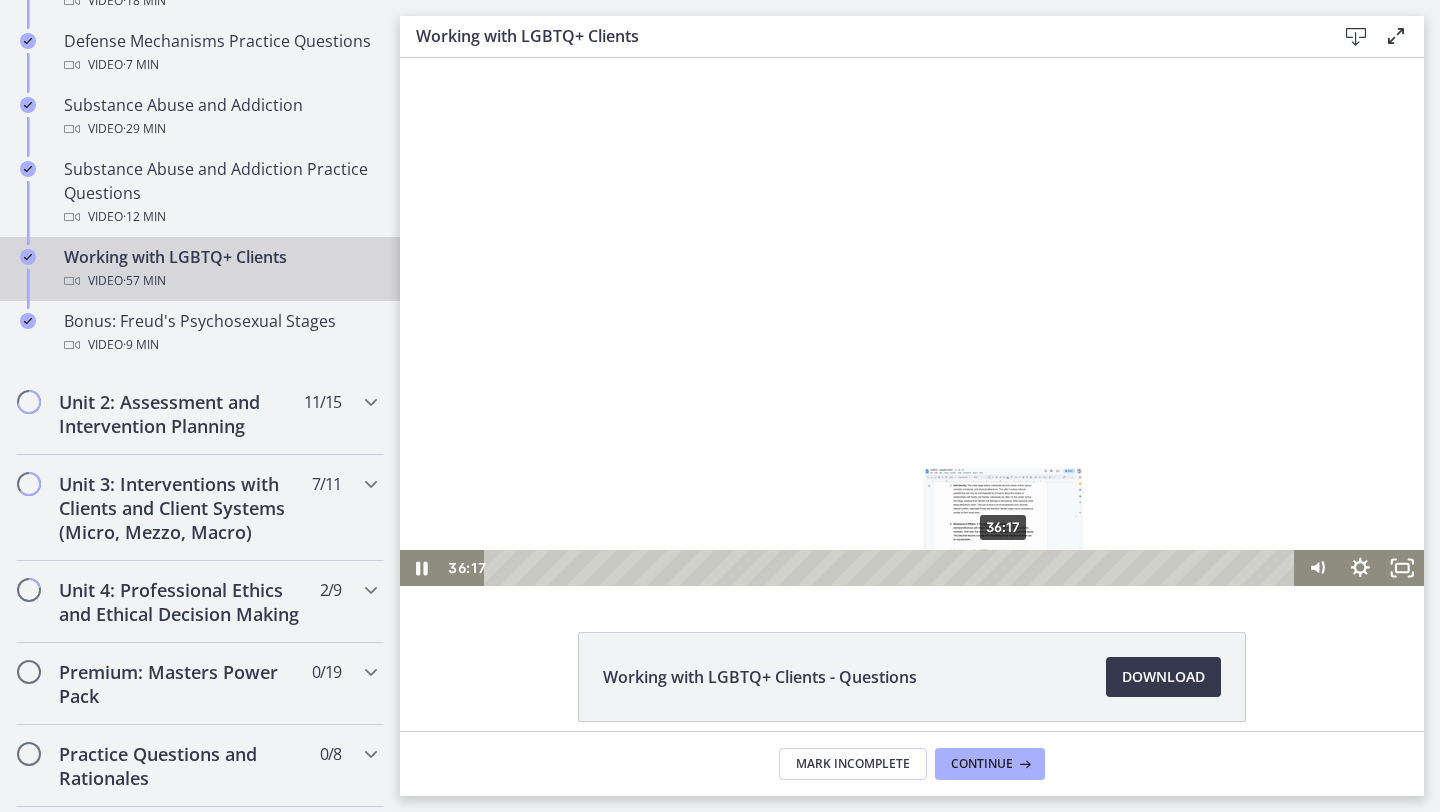 click on "36:17" at bounding box center (893, 568) 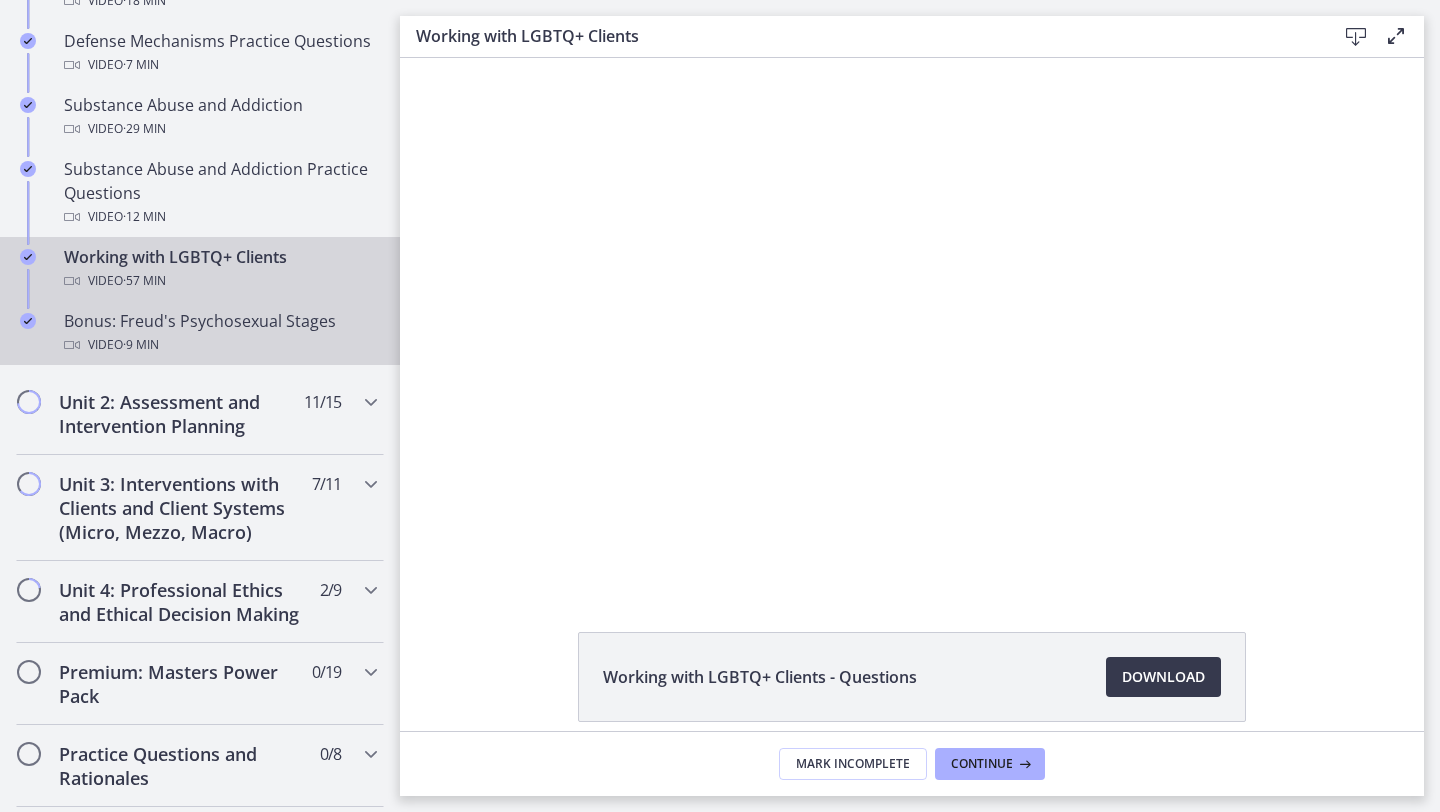 click on "Bonus: Freud's Psychosexual Stages
Video
·  9 min" at bounding box center [200, 333] 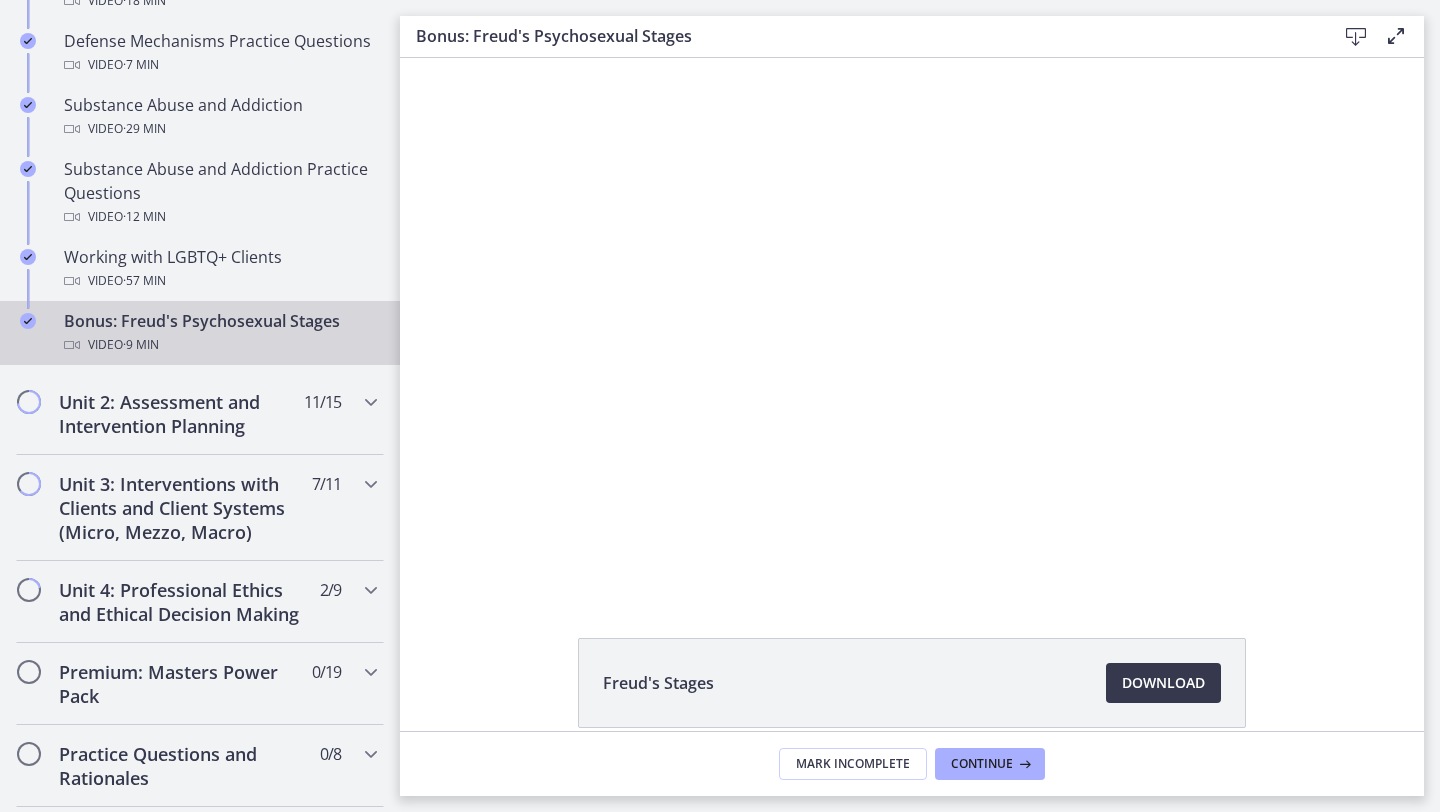 scroll, scrollTop: 0, scrollLeft: 0, axis: both 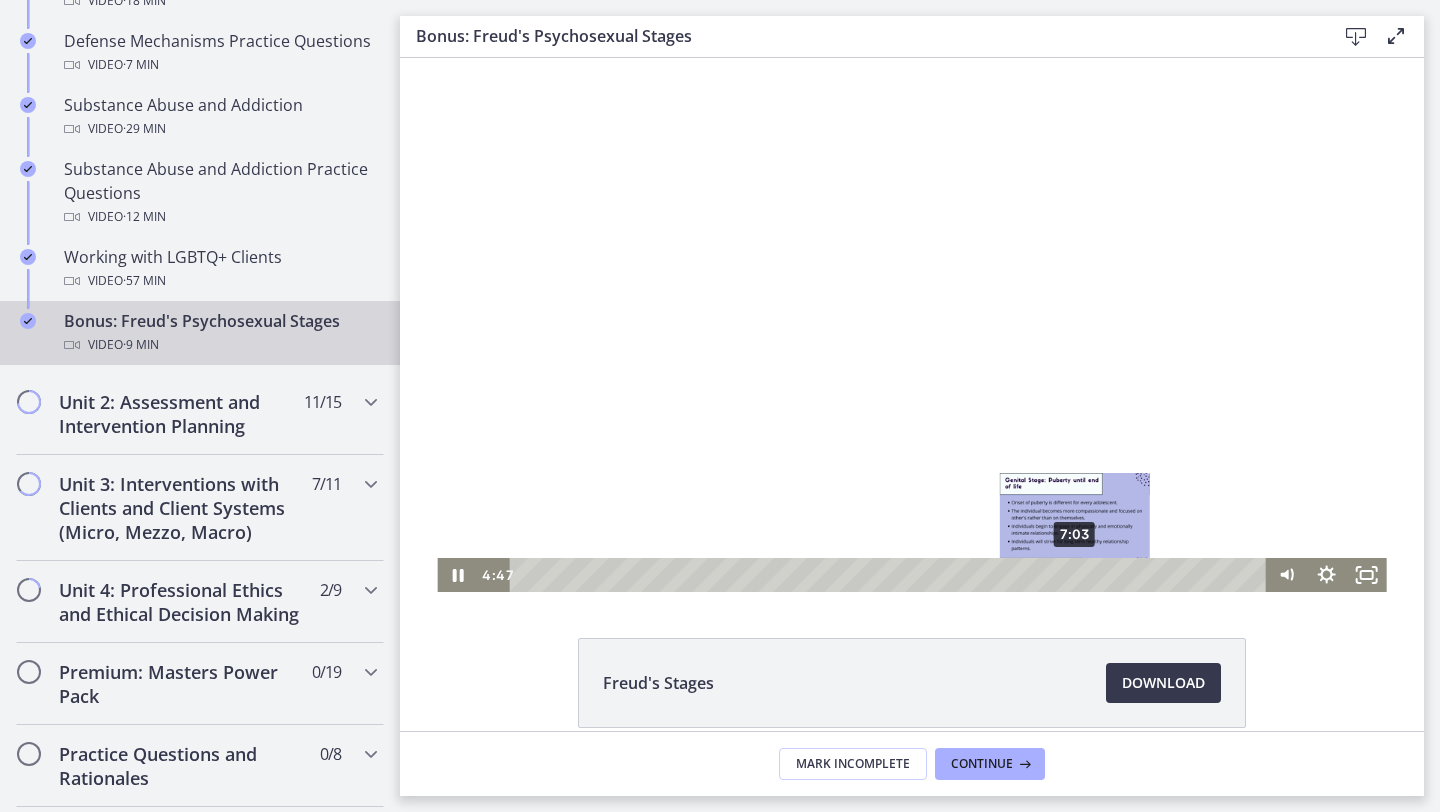 click on "7:03" at bounding box center [890, 575] 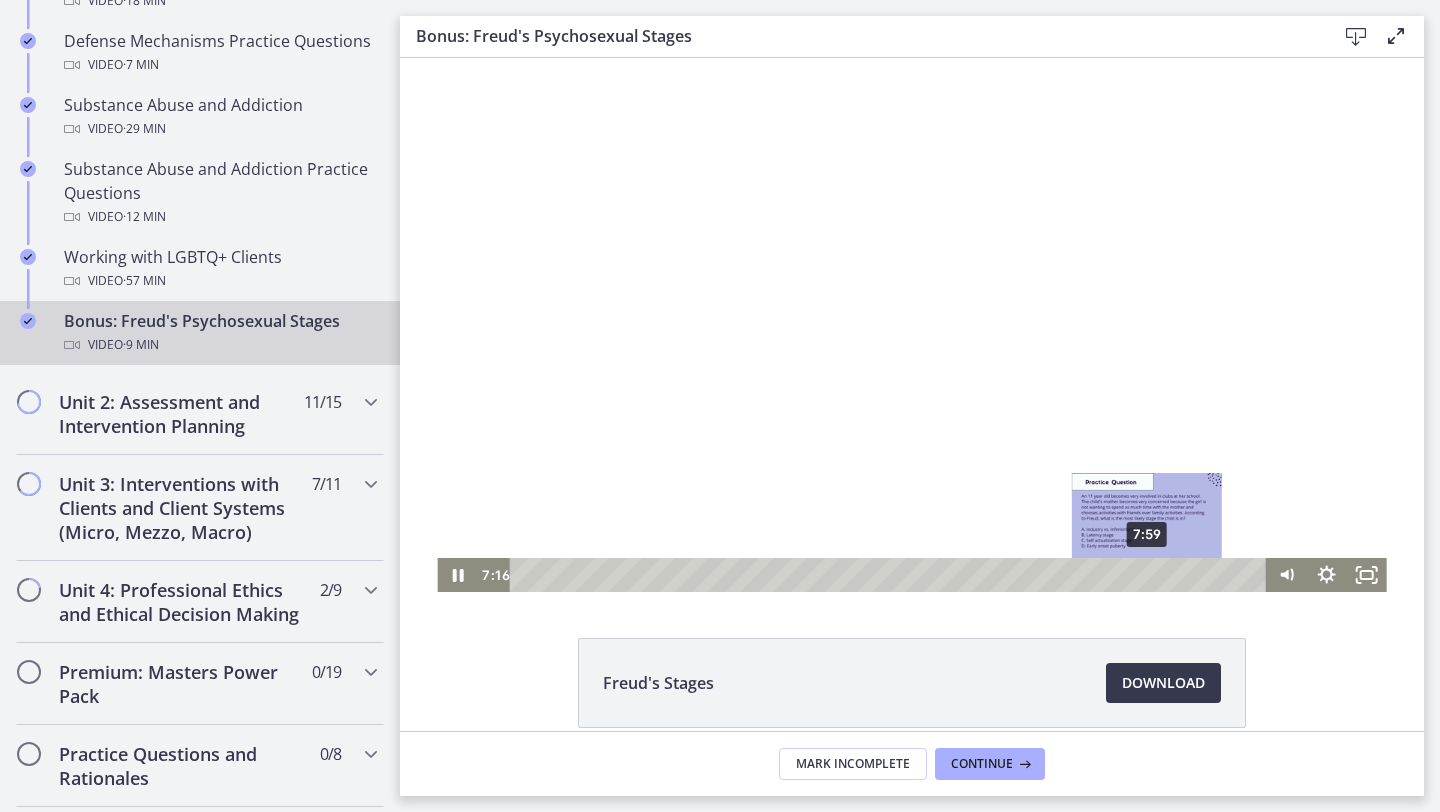 click on "7:59" at bounding box center (890, 575) 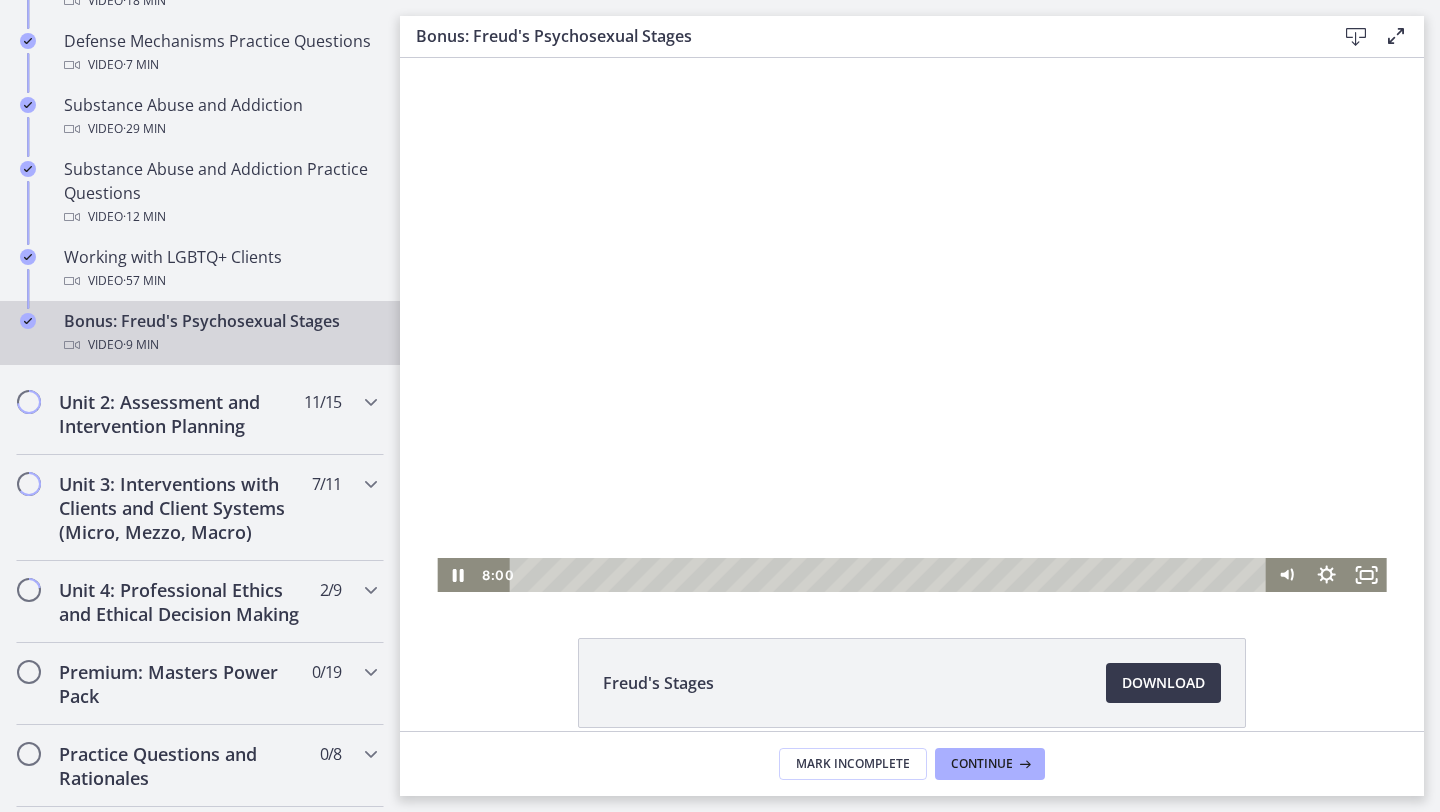 click at bounding box center [911, 325] 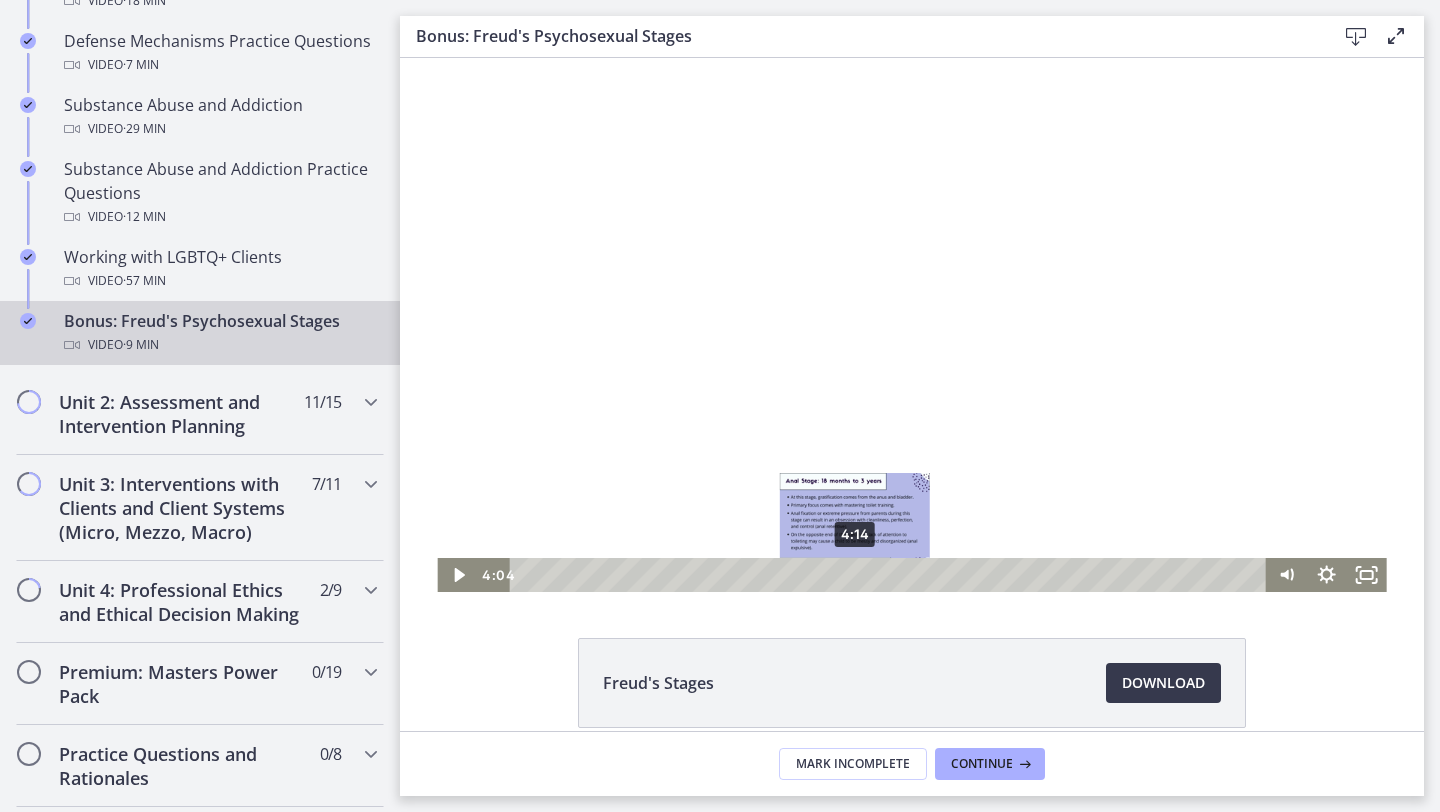 click on "4:14" at bounding box center (890, 575) 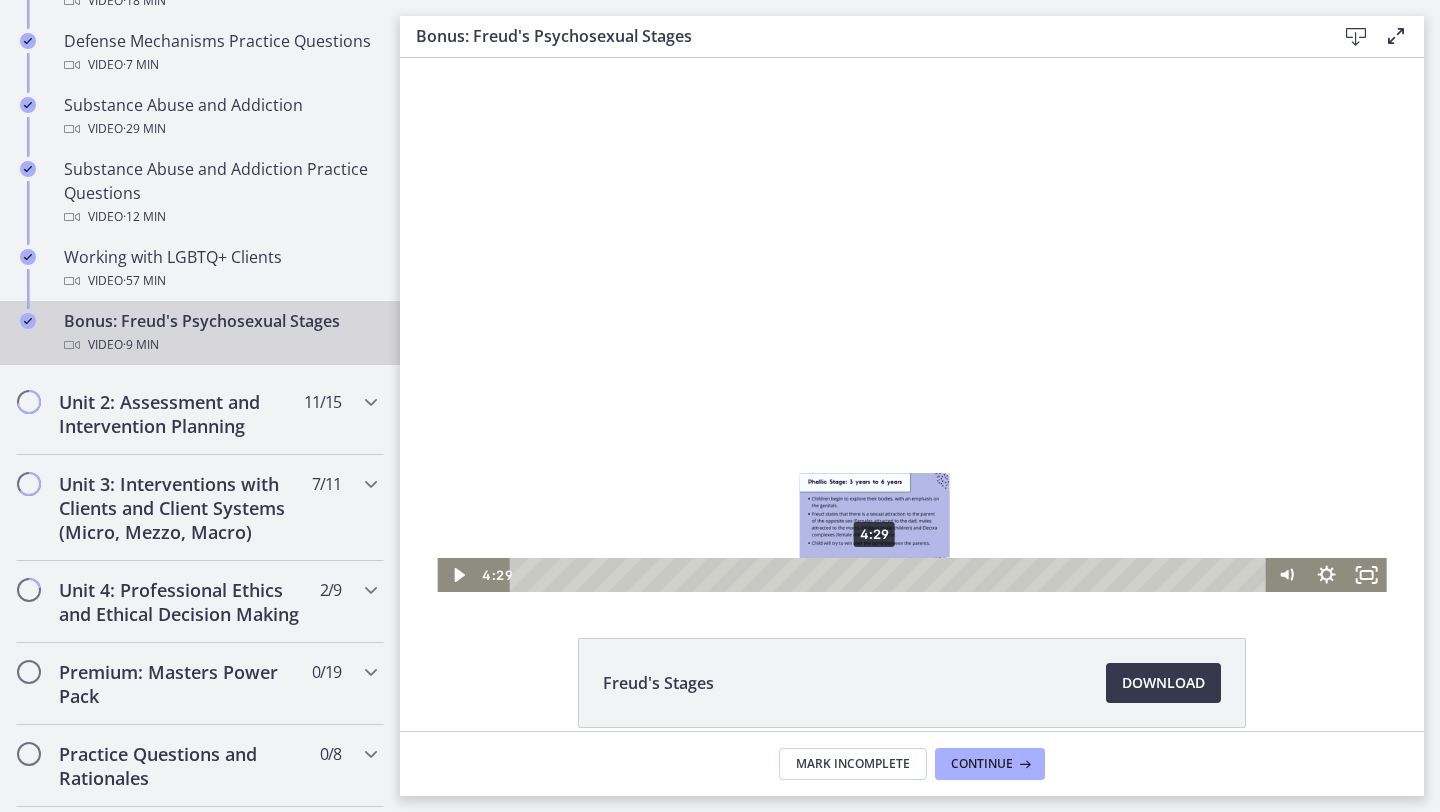 click on "4:29" at bounding box center [890, 575] 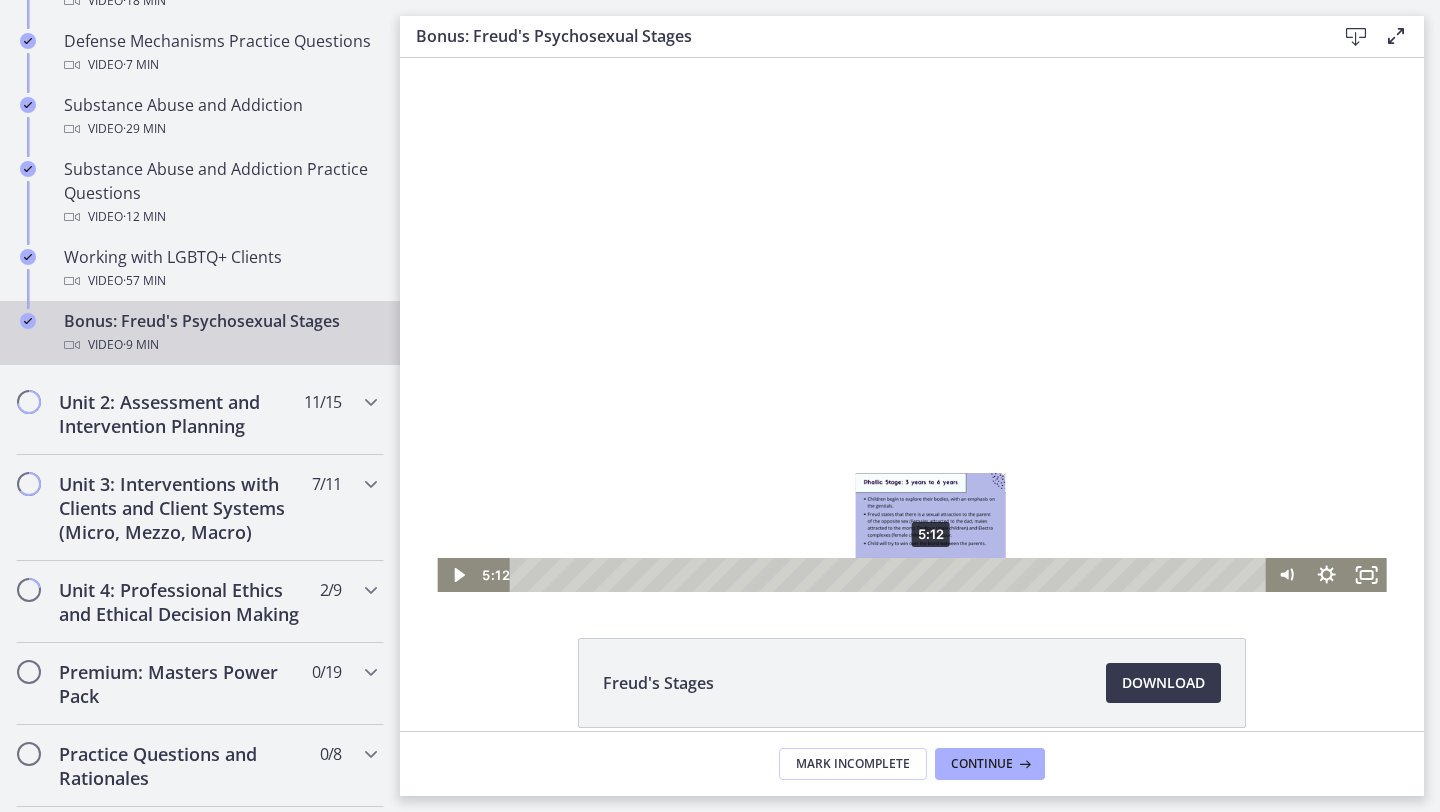 click on "5:12" at bounding box center [890, 575] 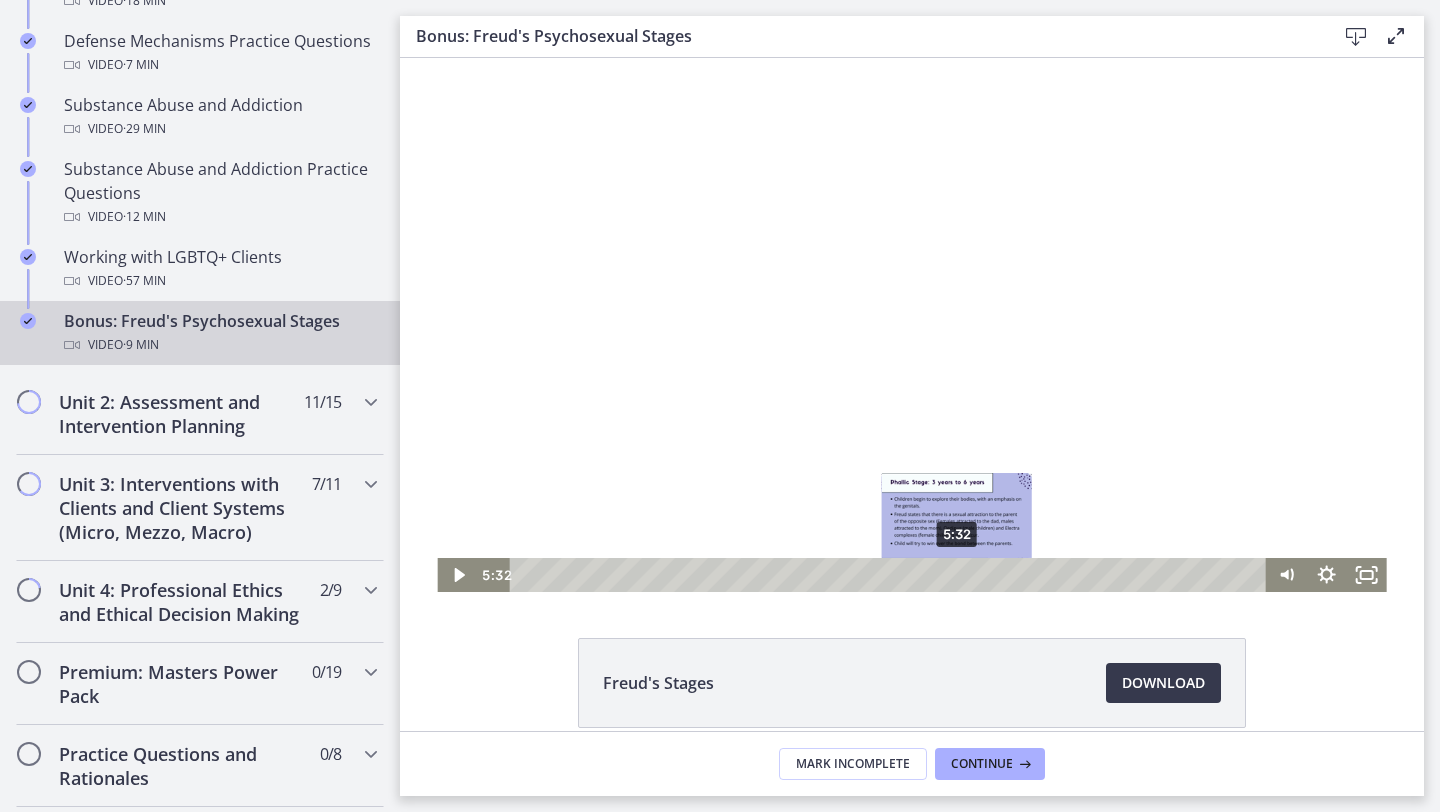 click on "5:32" at bounding box center [890, 575] 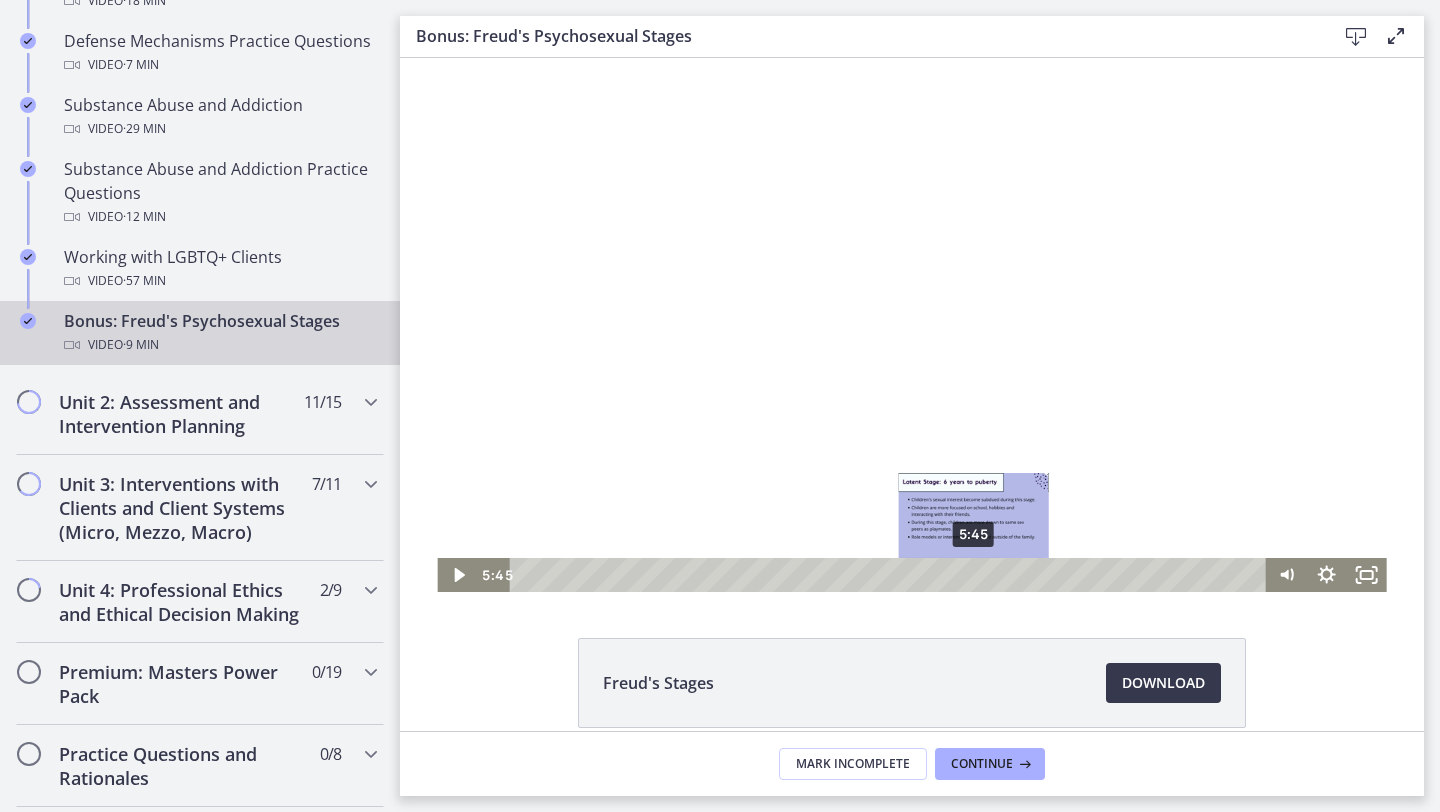 click on "5:45" at bounding box center (890, 575) 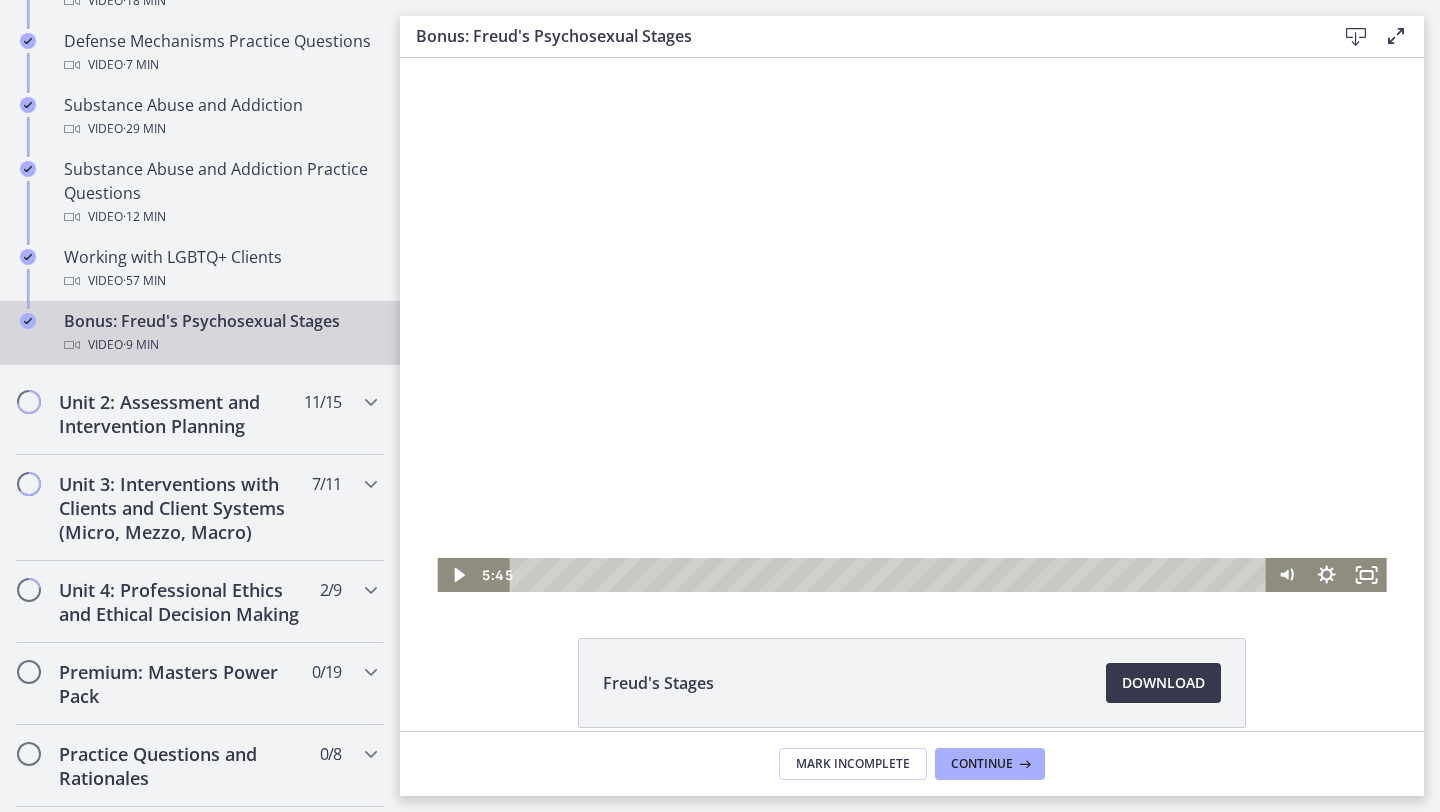 click at bounding box center [911, 325] 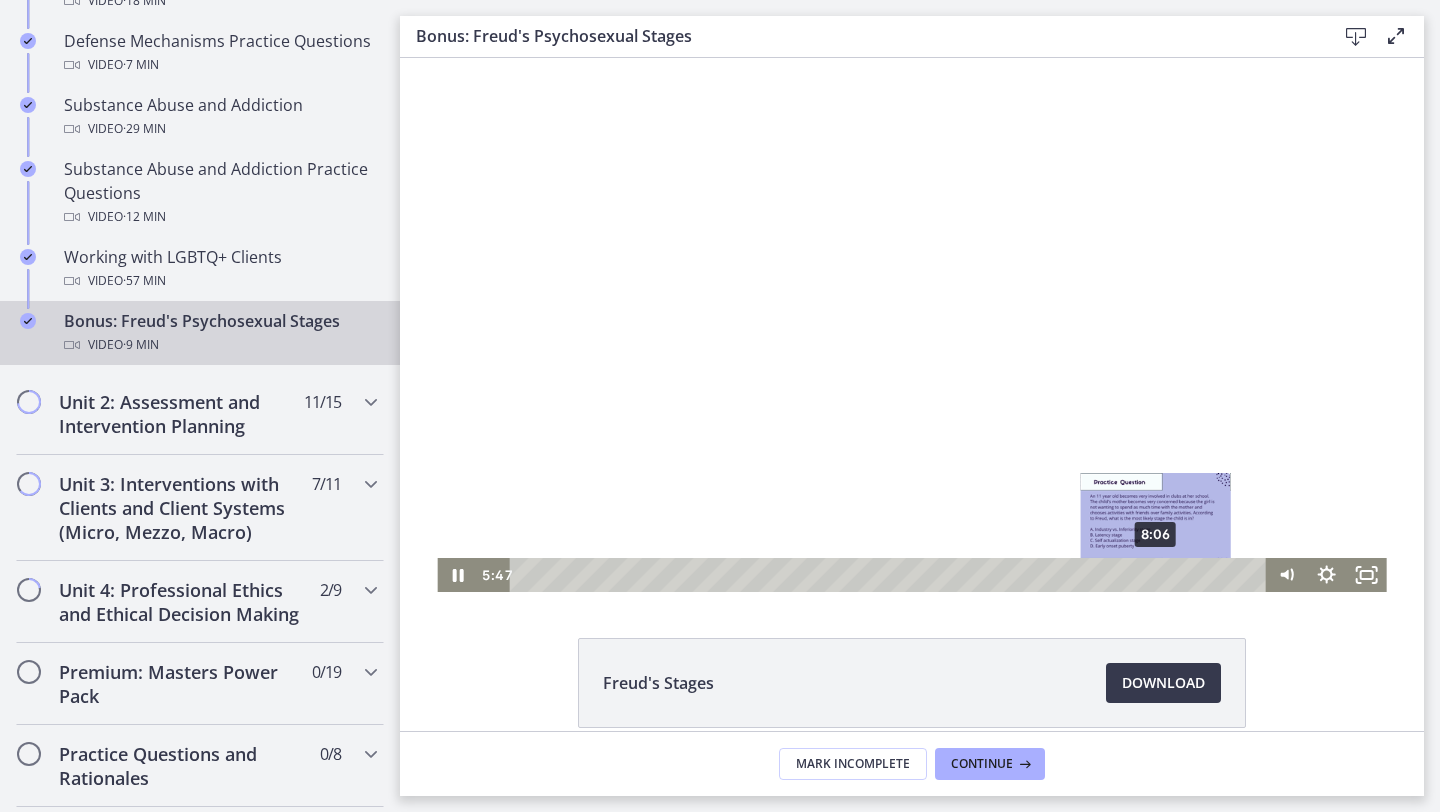 click on "8:06" at bounding box center (890, 575) 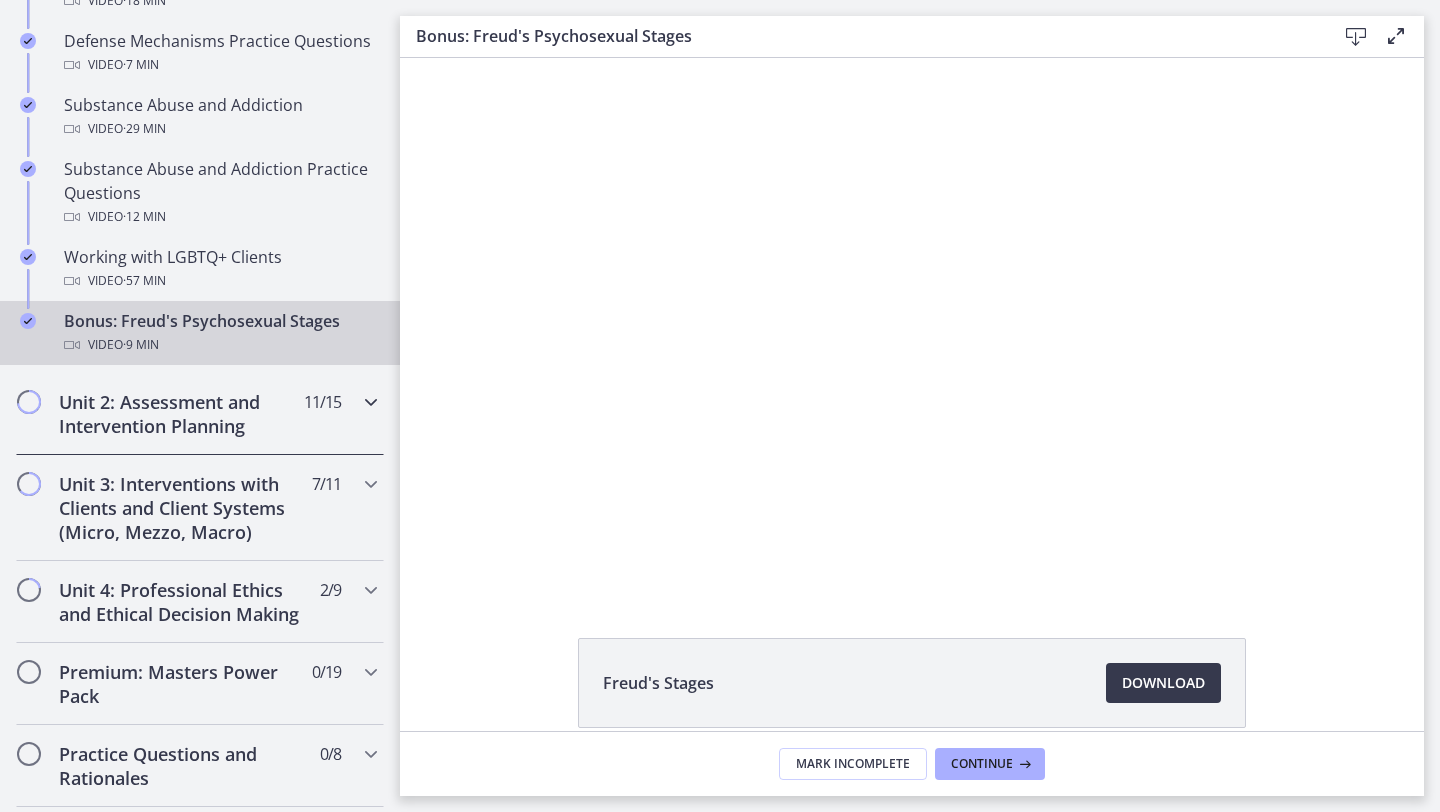 click on "Unit 2: Assessment and Intervention Planning
11  /  15
Completed" at bounding box center [200, 414] 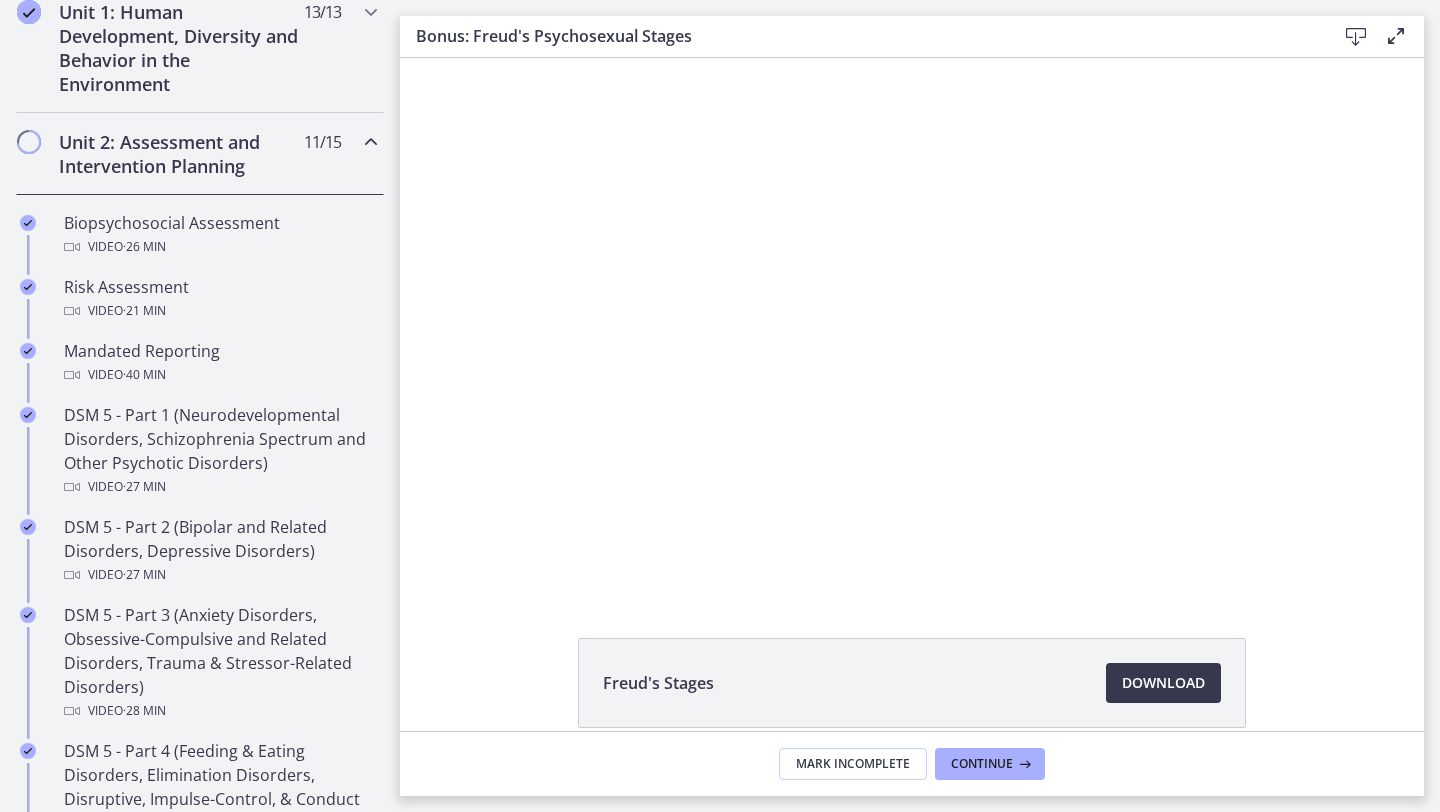 scroll, scrollTop: 573, scrollLeft: 0, axis: vertical 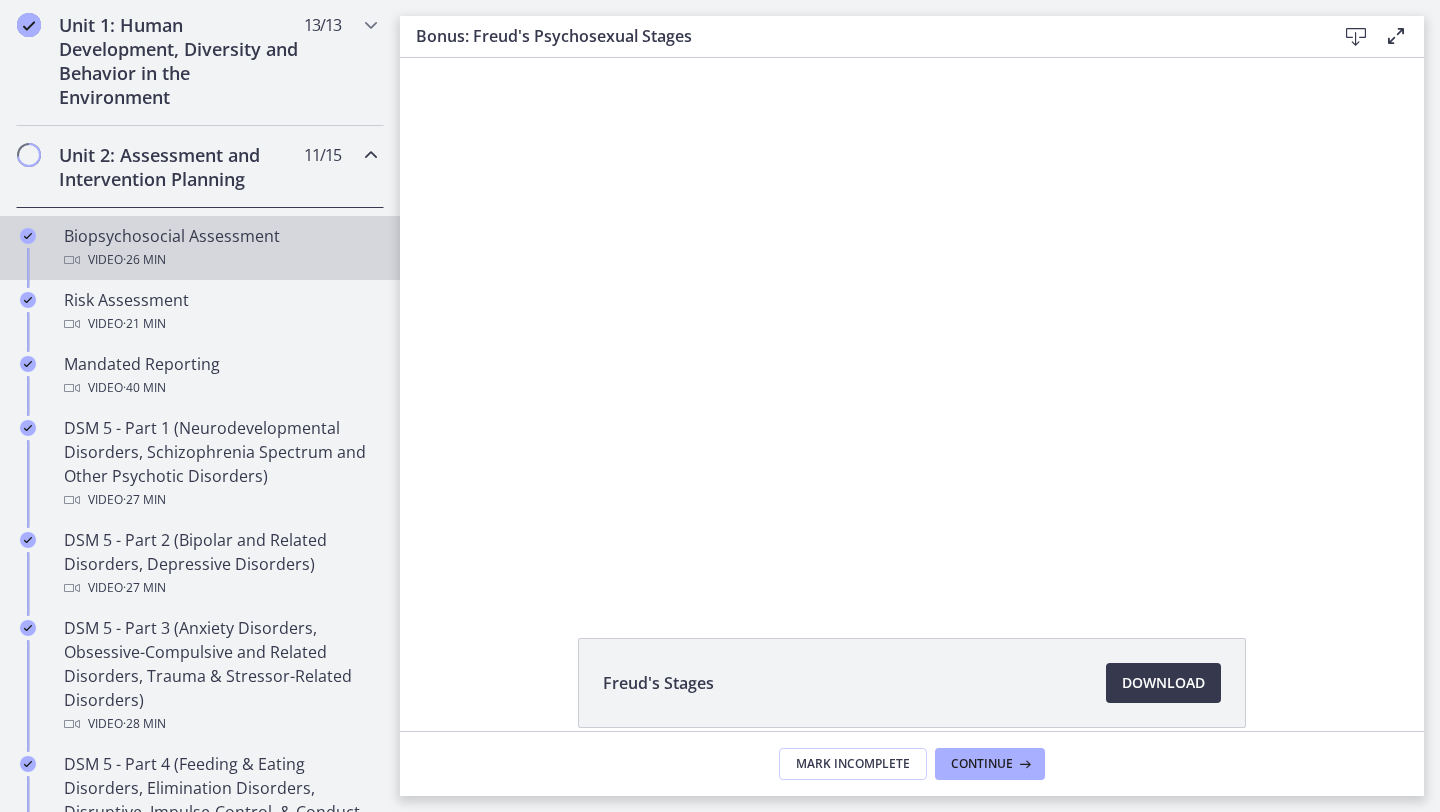 click on "Video
·  26 [TIME]" at bounding box center (220, 260) 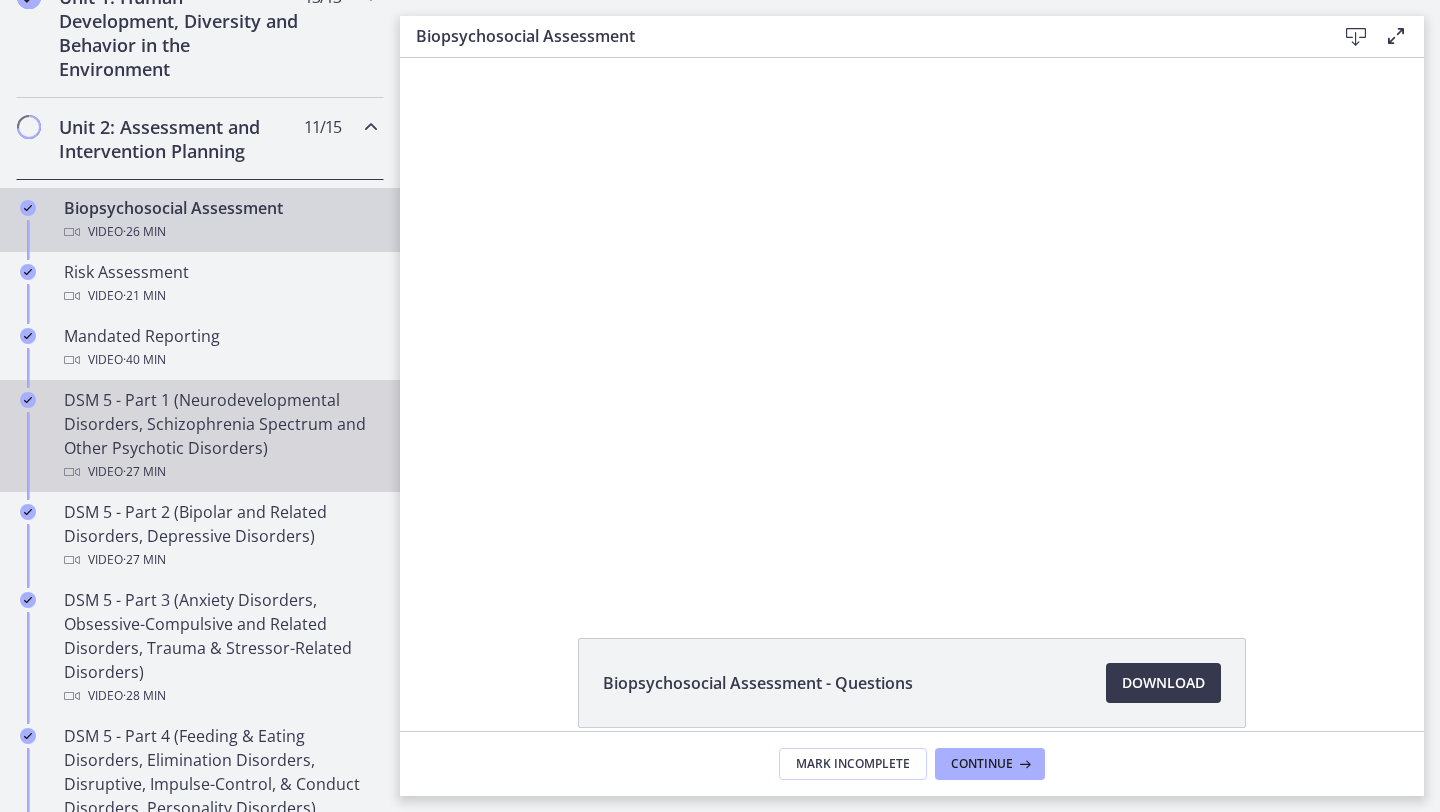 scroll, scrollTop: 0, scrollLeft: 0, axis: both 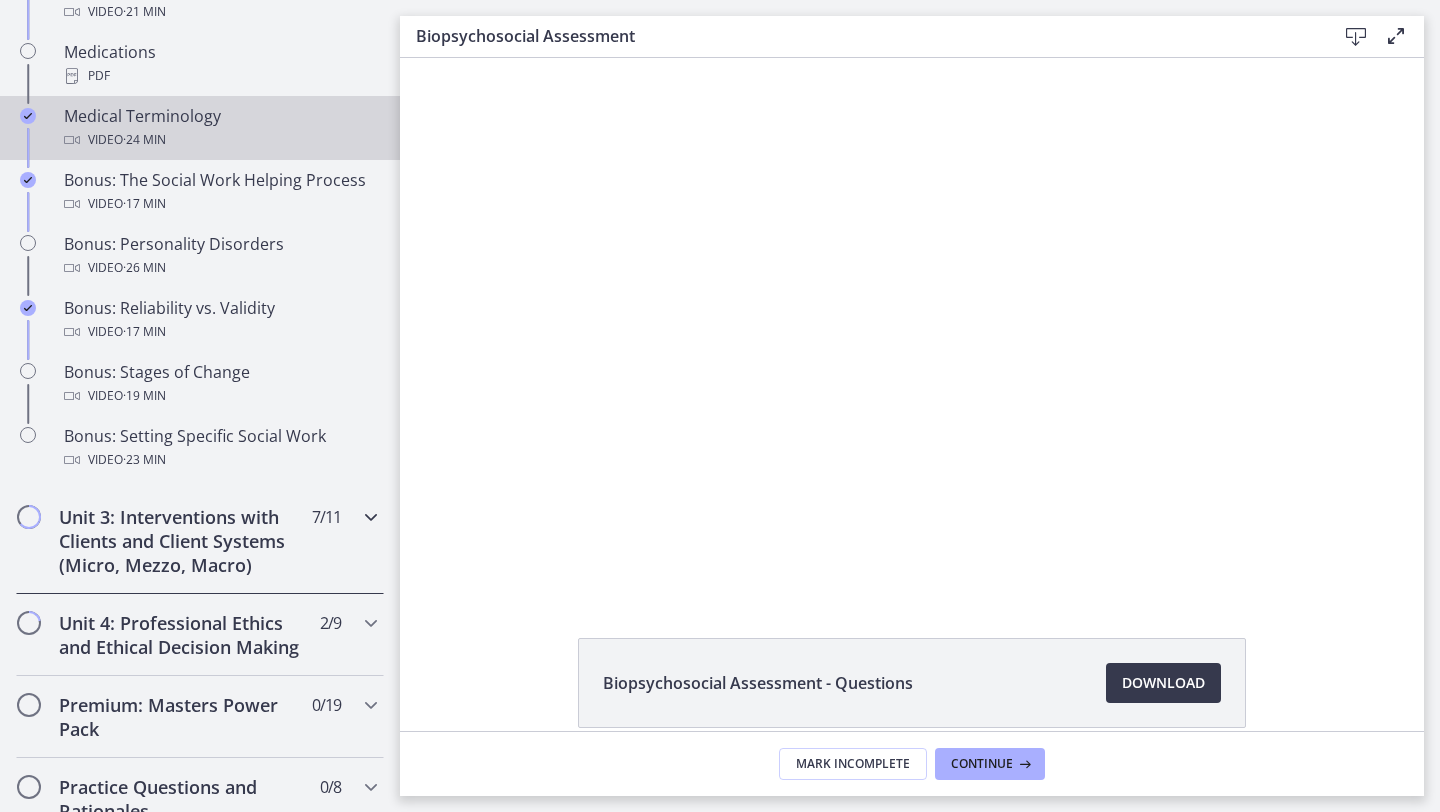 click on "Unit 3: Interventions with Clients and Client Systems (Micro, Mezzo, Macro)
7  /  11
Completed" at bounding box center [200, 541] 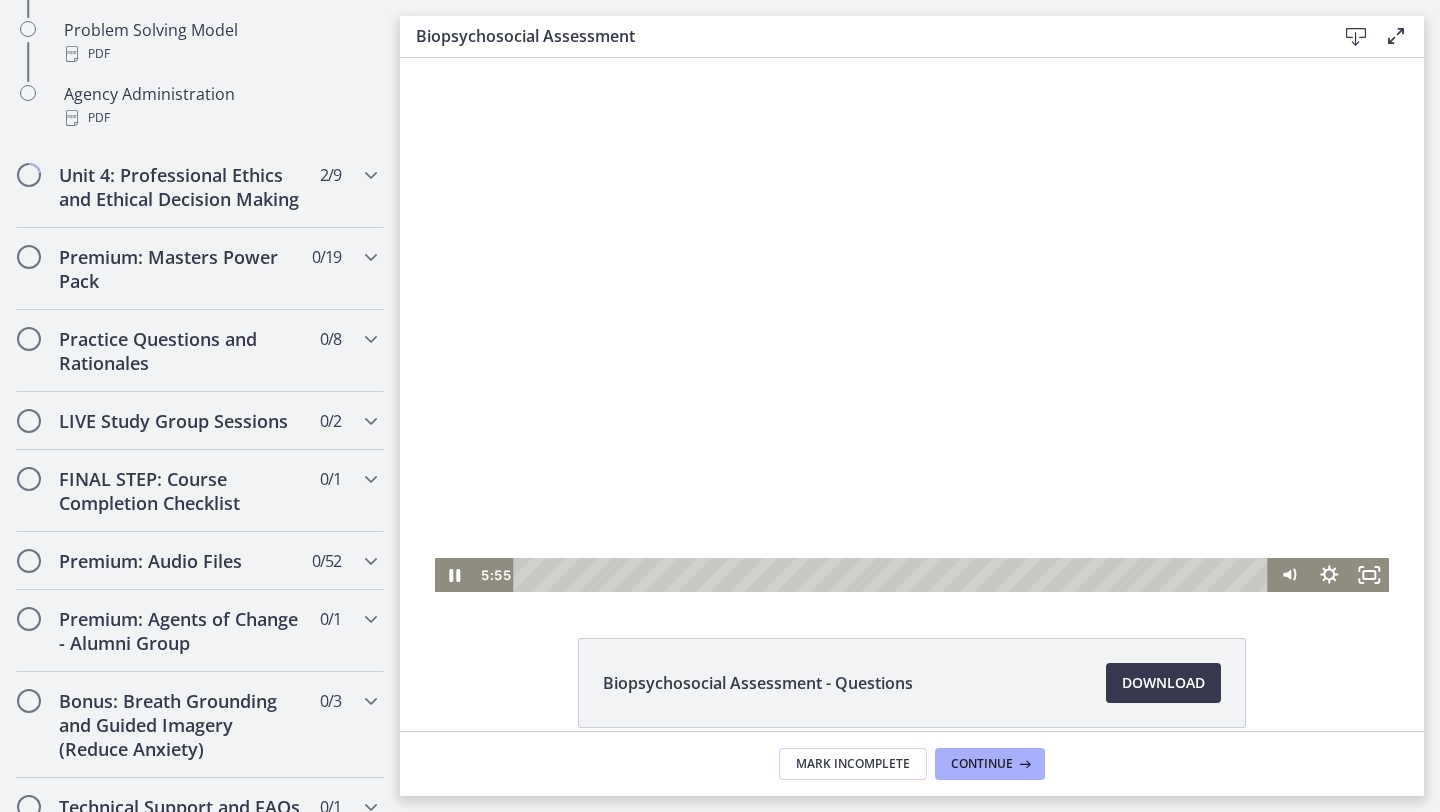 click at bounding box center [912, 325] 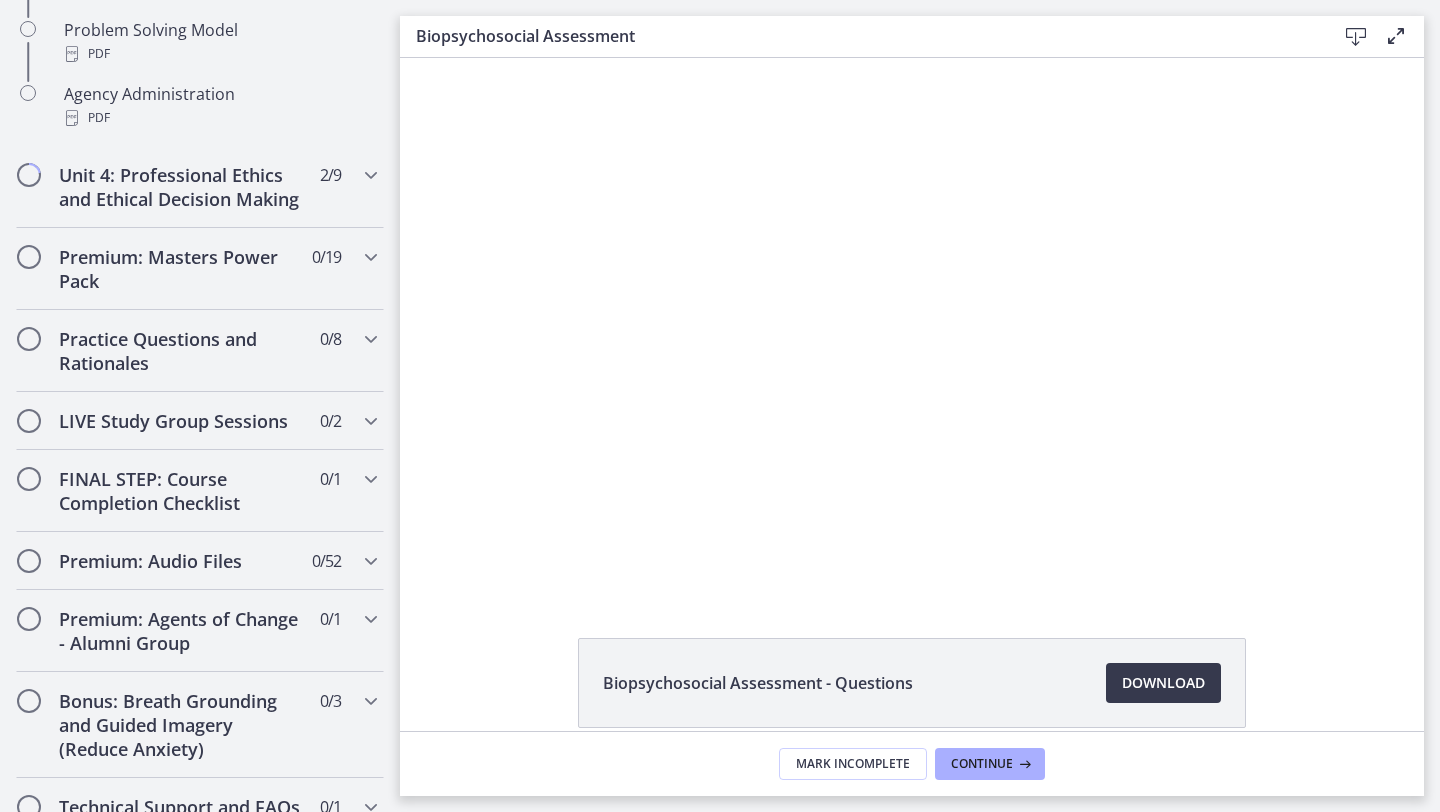 click at bounding box center (912, 325) 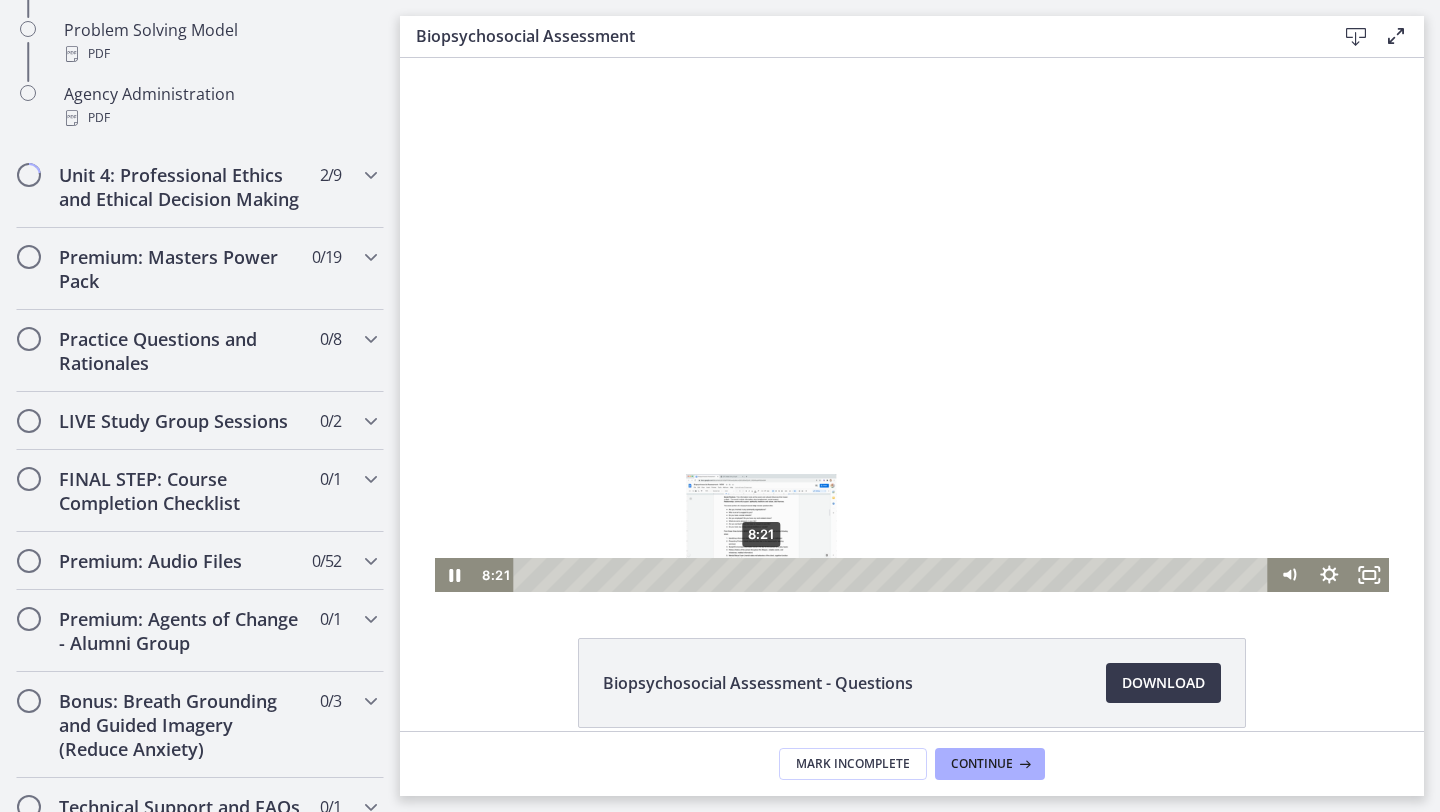 click on "8:21" at bounding box center [893, 575] 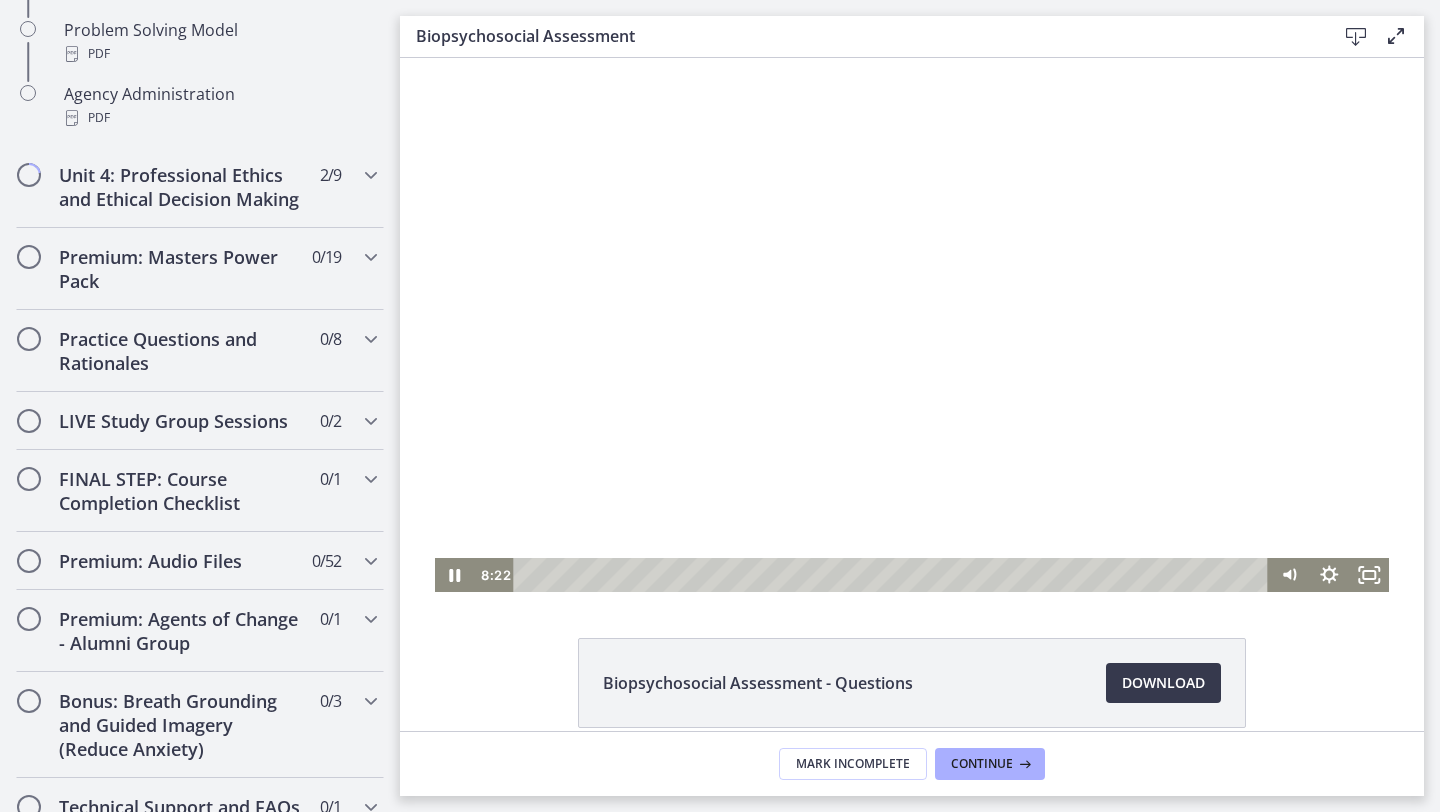 click at bounding box center (912, 325) 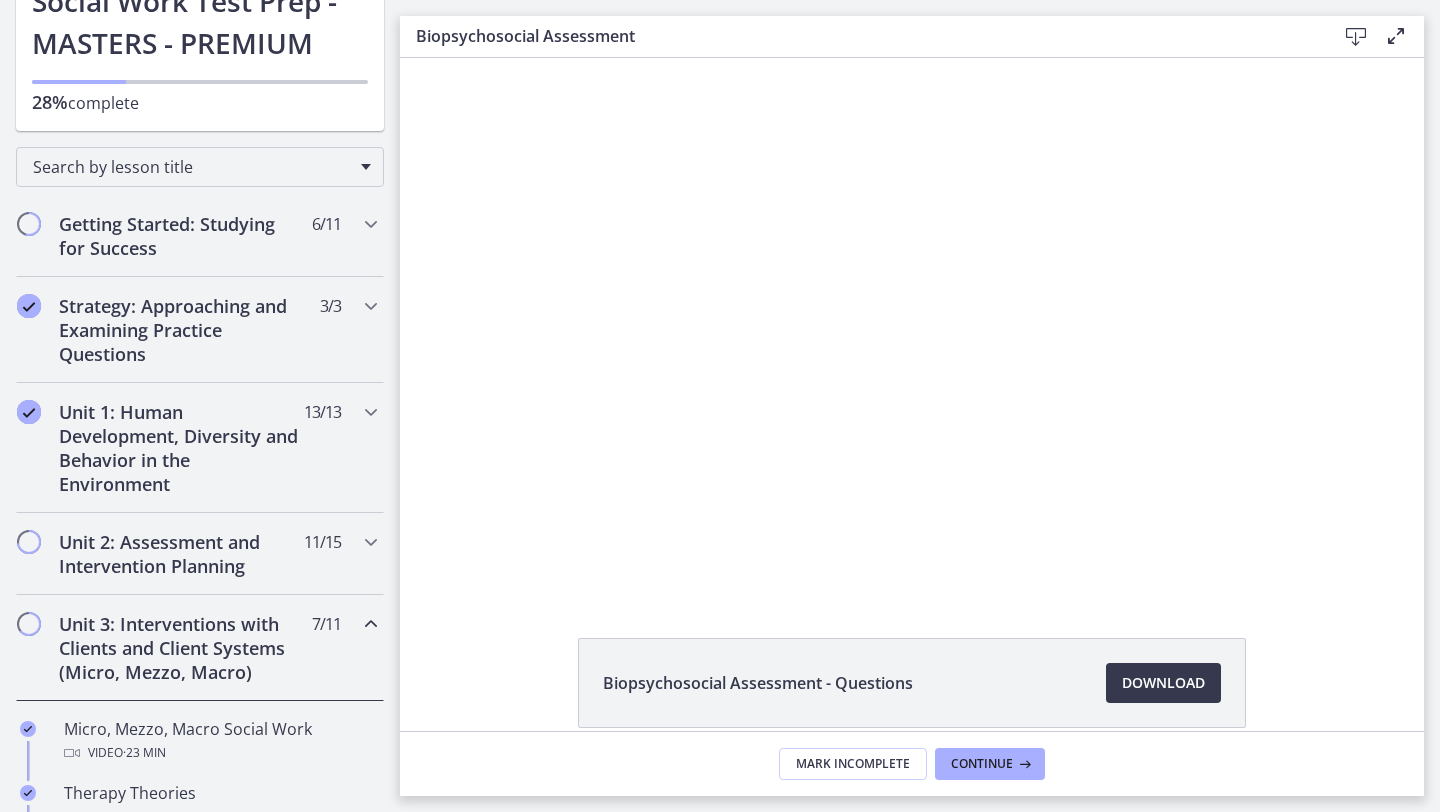 scroll, scrollTop: 179, scrollLeft: 0, axis: vertical 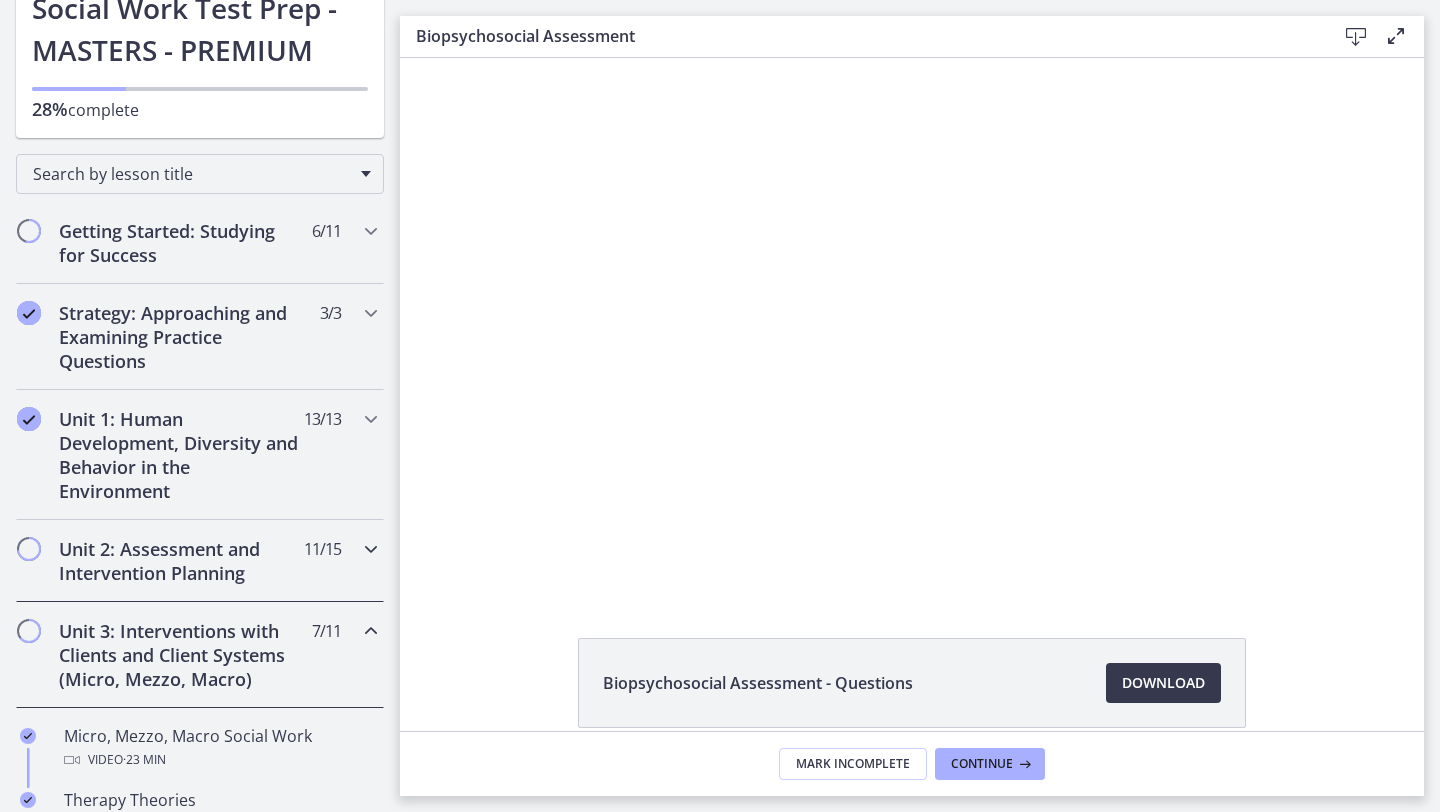 click at bounding box center [371, 549] 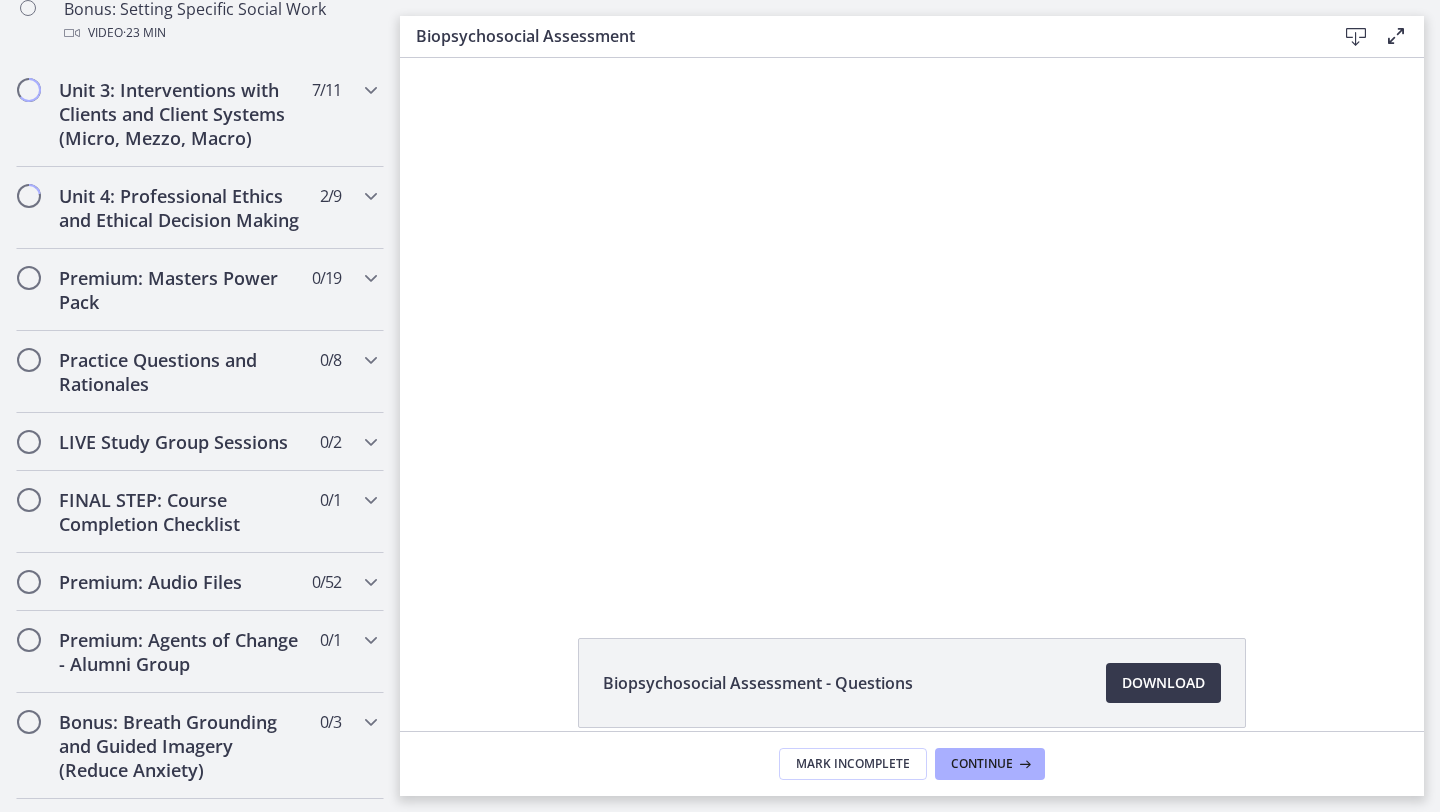 scroll, scrollTop: 1932, scrollLeft: 0, axis: vertical 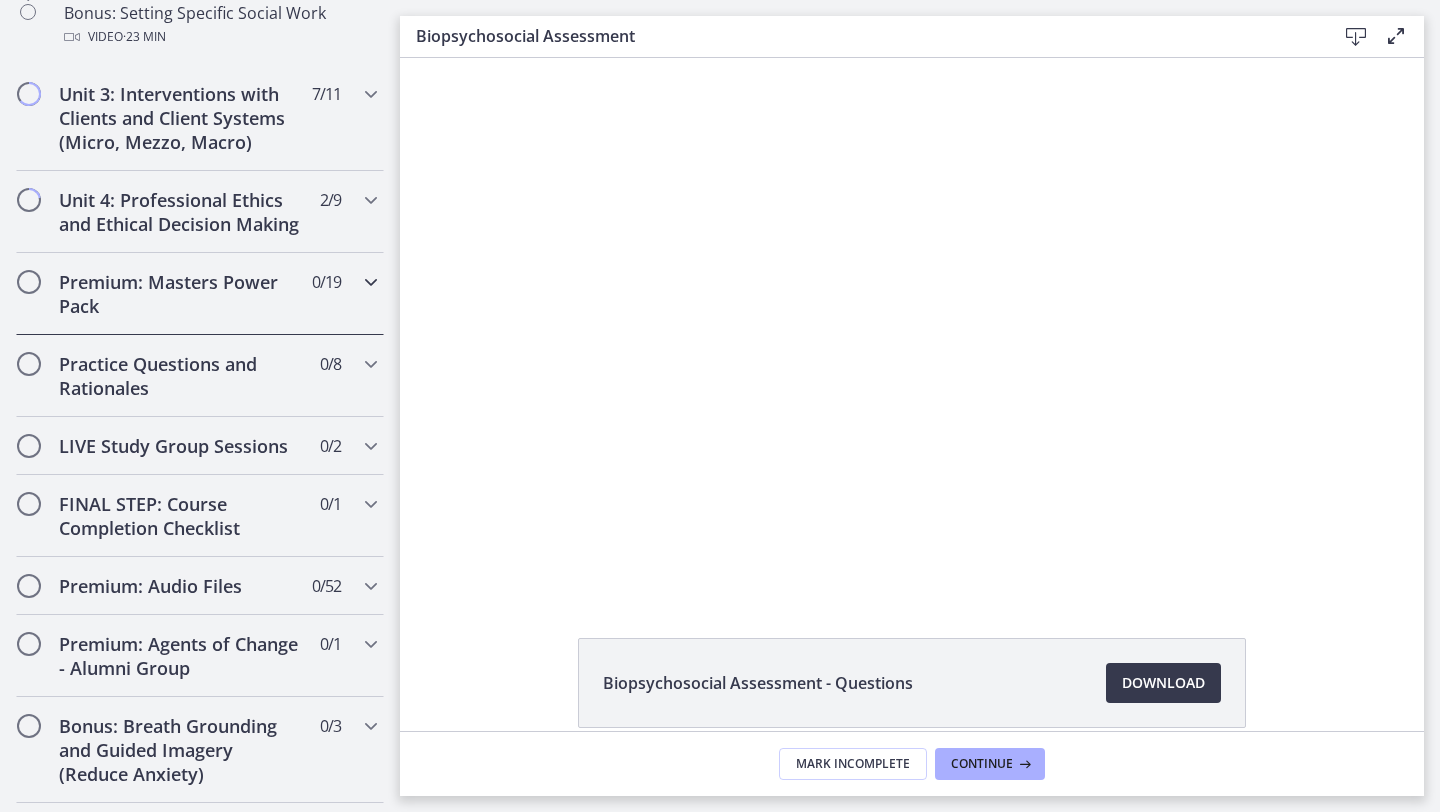 click on "Premium: Masters Power Pack
0  /  19
Completed" at bounding box center (200, 294) 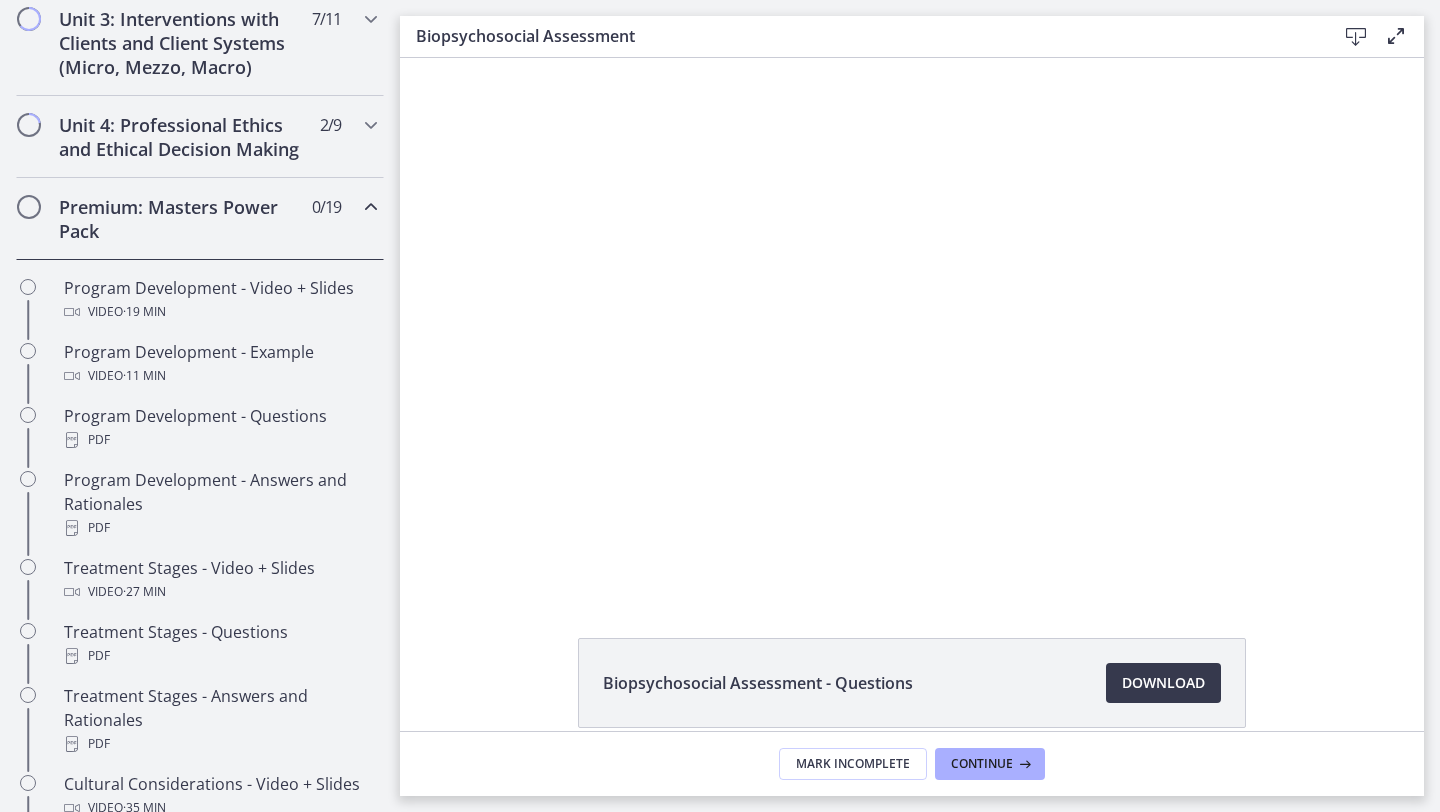 scroll, scrollTop: 775, scrollLeft: 0, axis: vertical 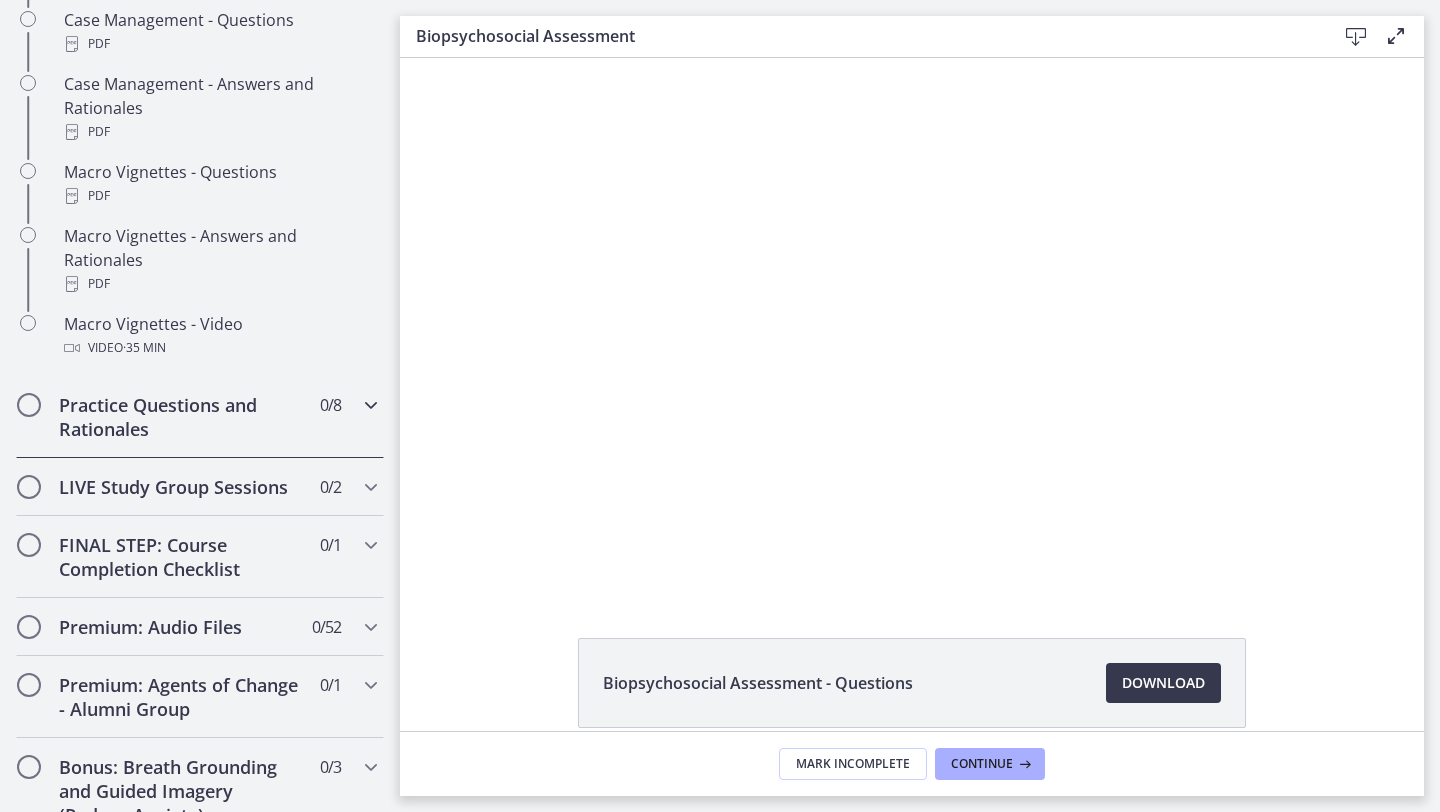 click on "Practice Questions and Rationales
0  /  8
Completed" at bounding box center (200, 417) 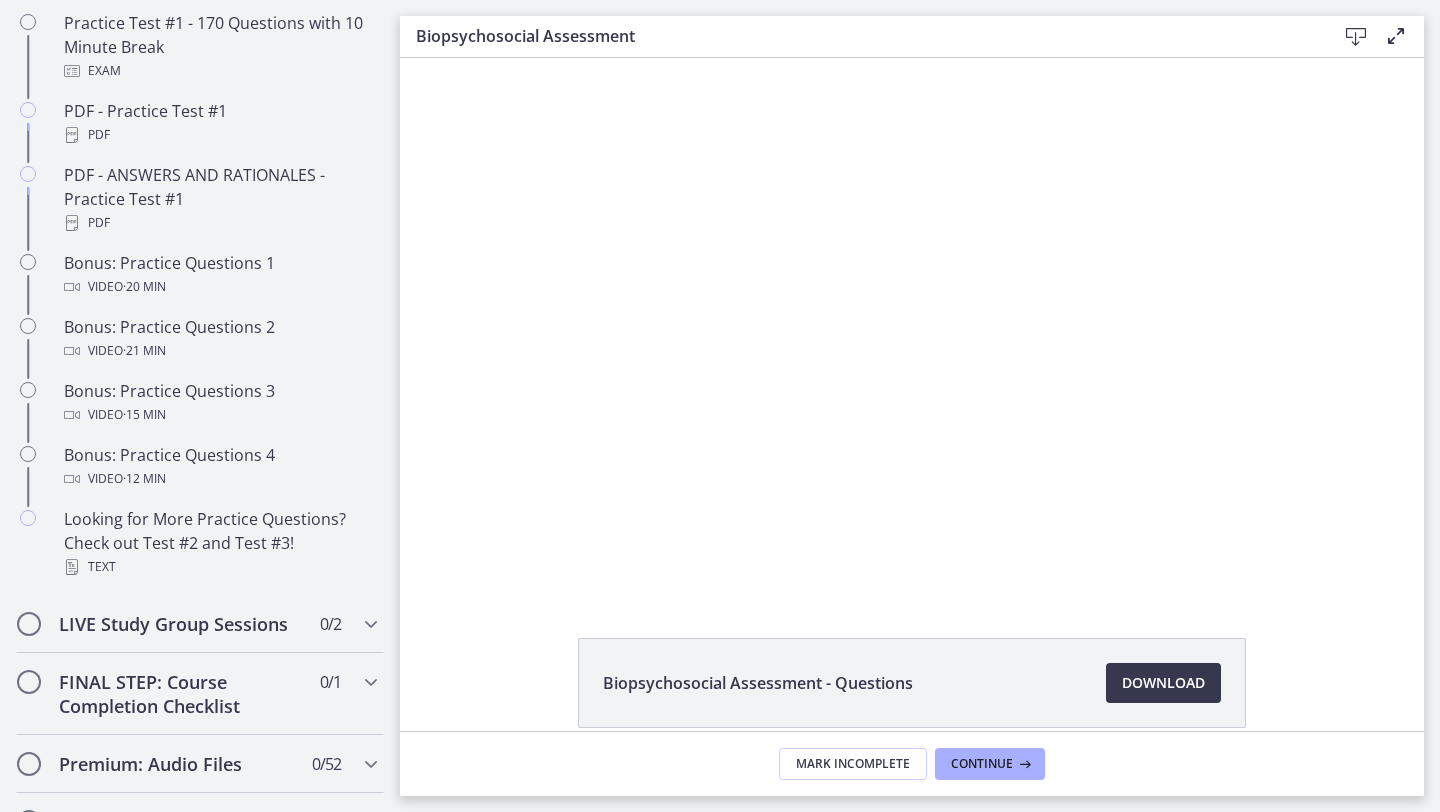 scroll, scrollTop: 1150, scrollLeft: 0, axis: vertical 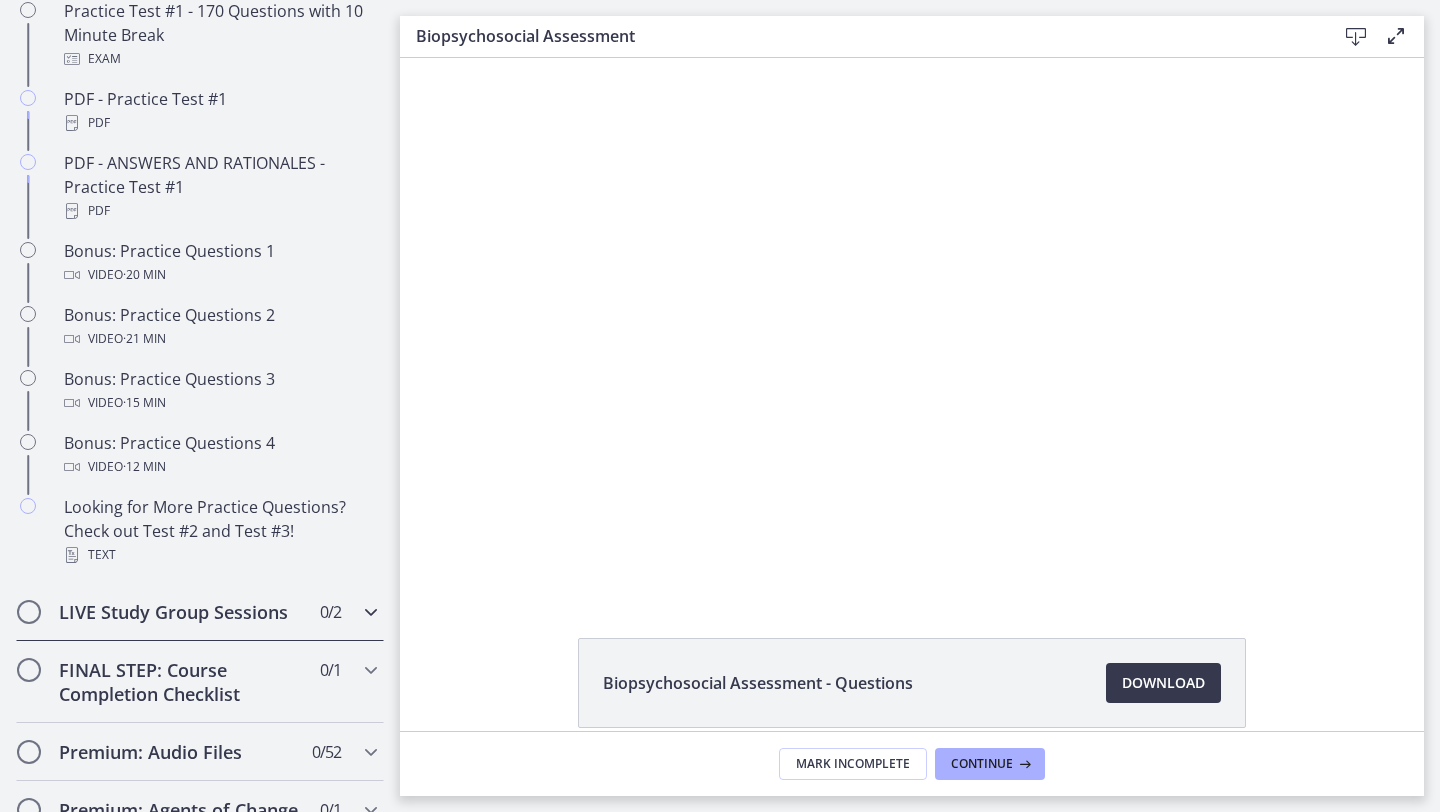 click at bounding box center (371, 612) 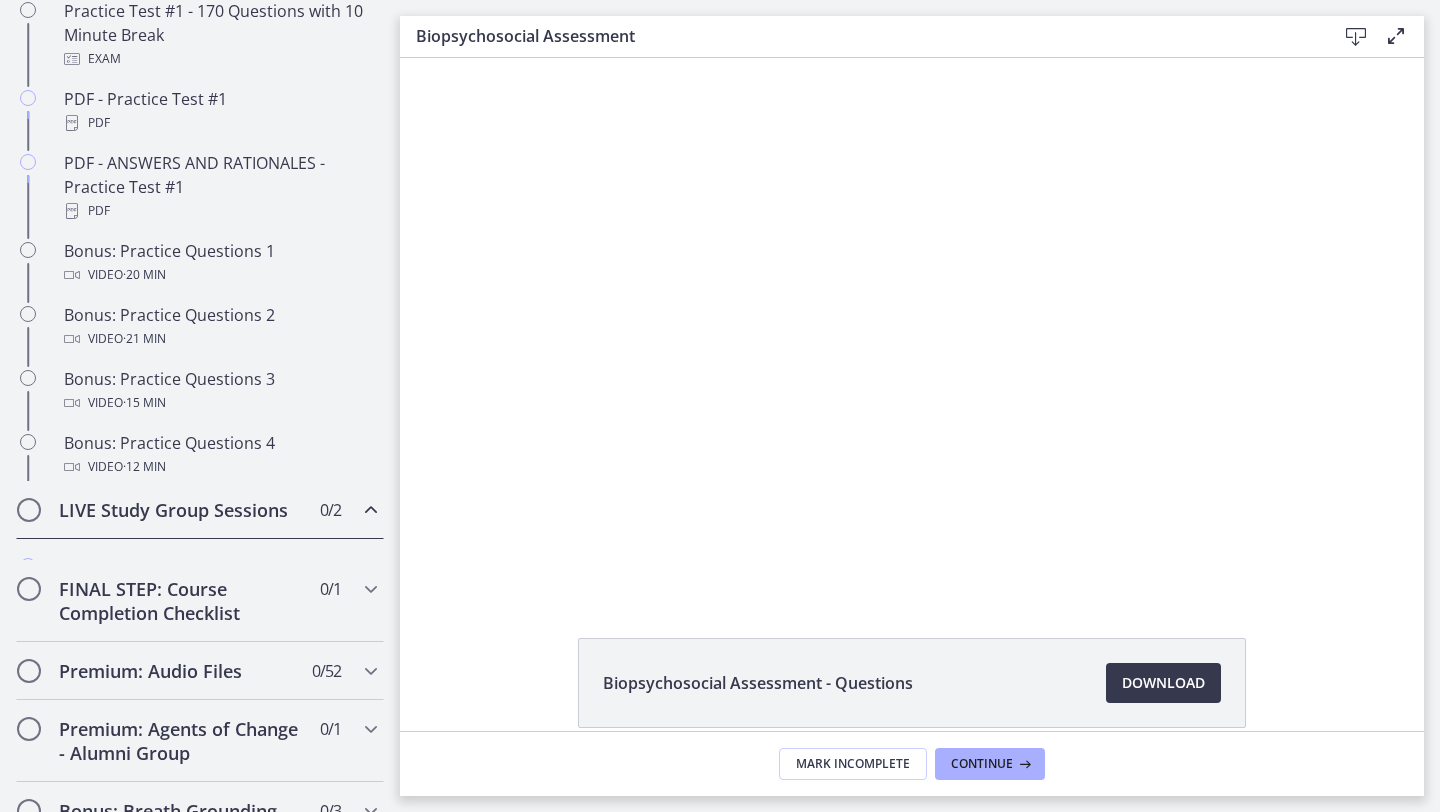 scroll, scrollTop: 1015, scrollLeft: 0, axis: vertical 